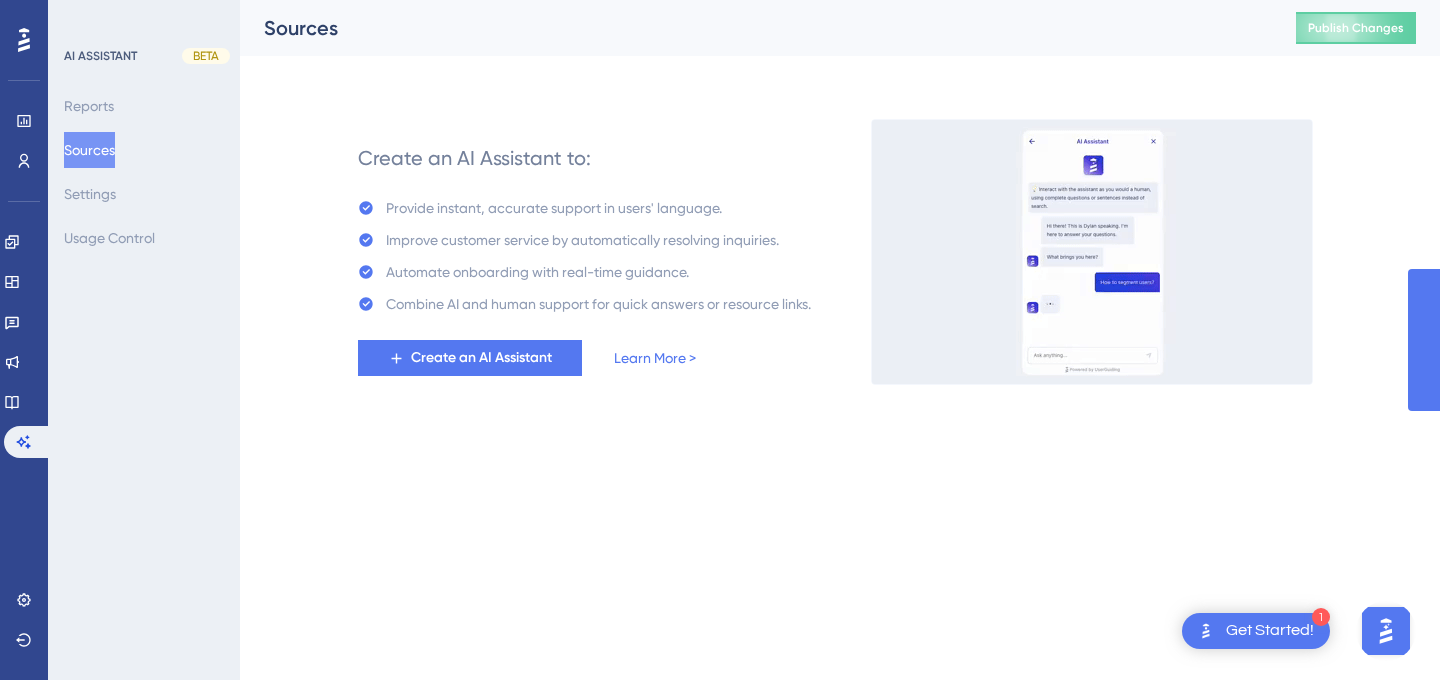 scroll, scrollTop: 0, scrollLeft: 0, axis: both 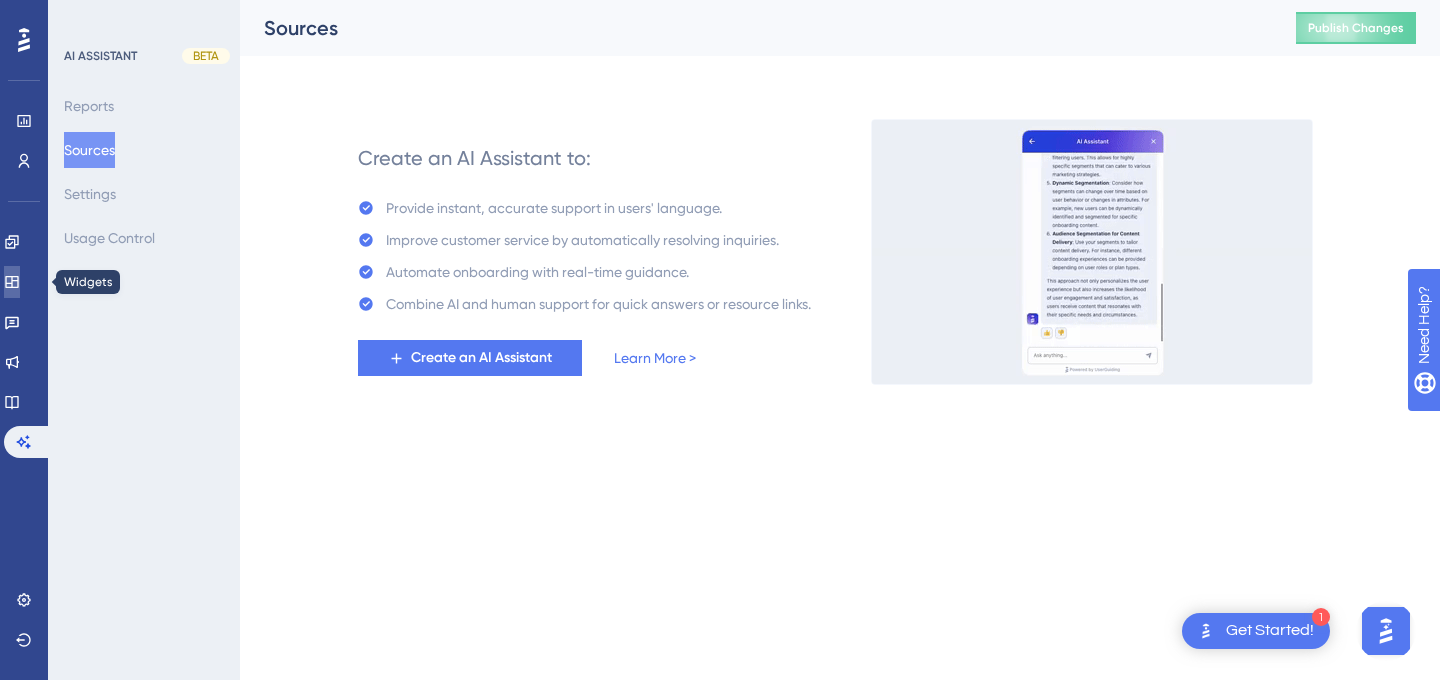 click 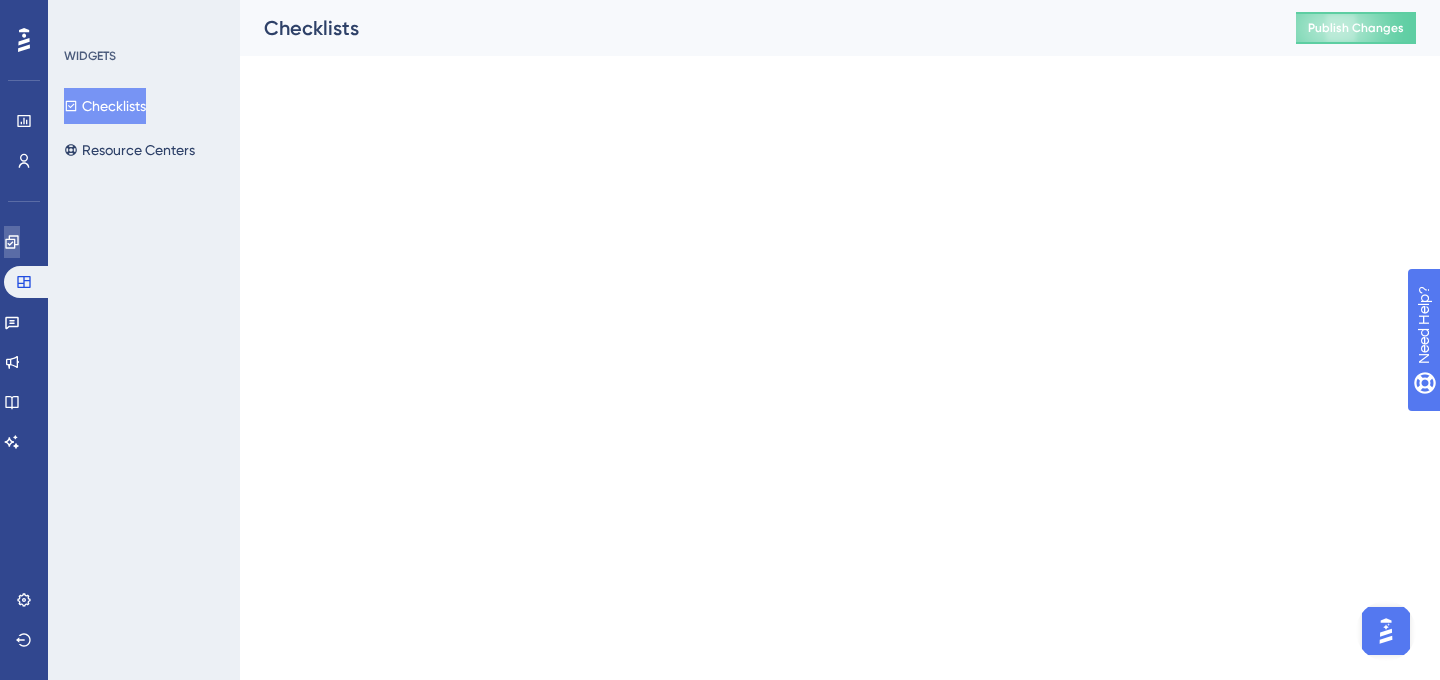 click 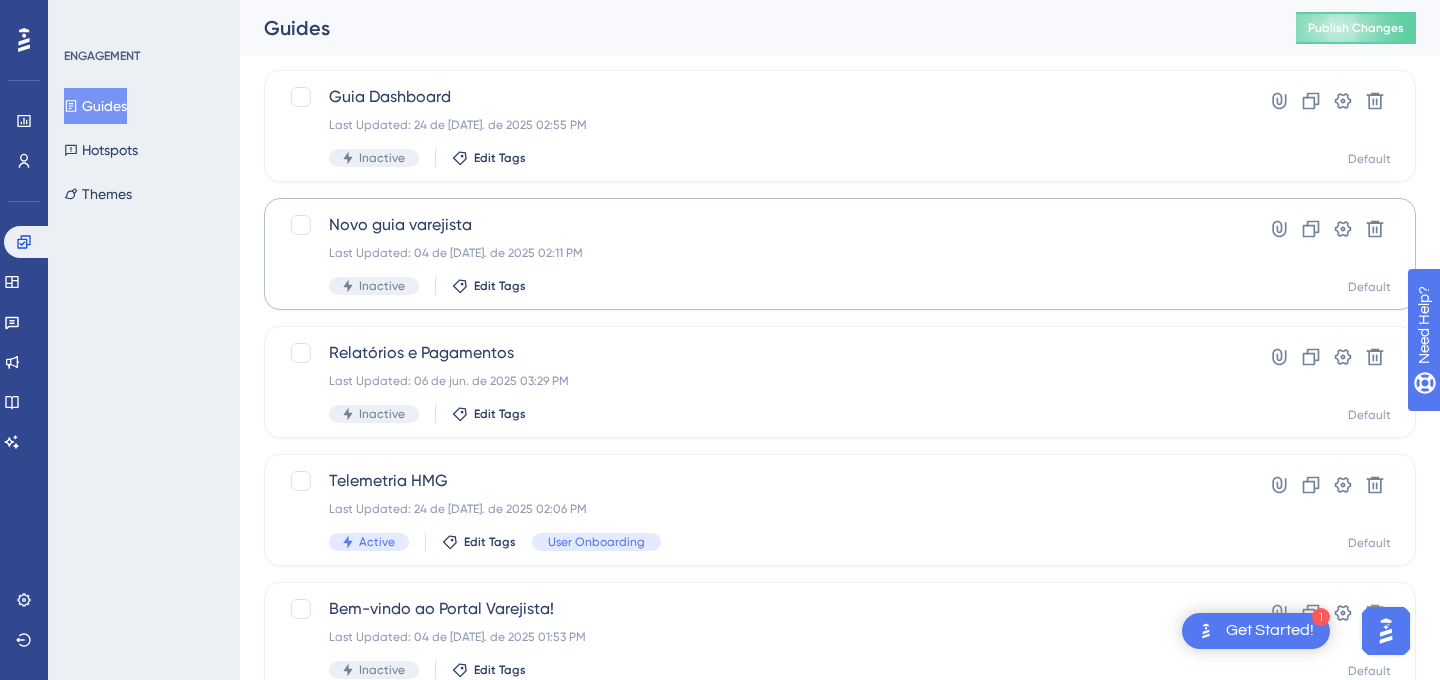 scroll, scrollTop: 192, scrollLeft: 0, axis: vertical 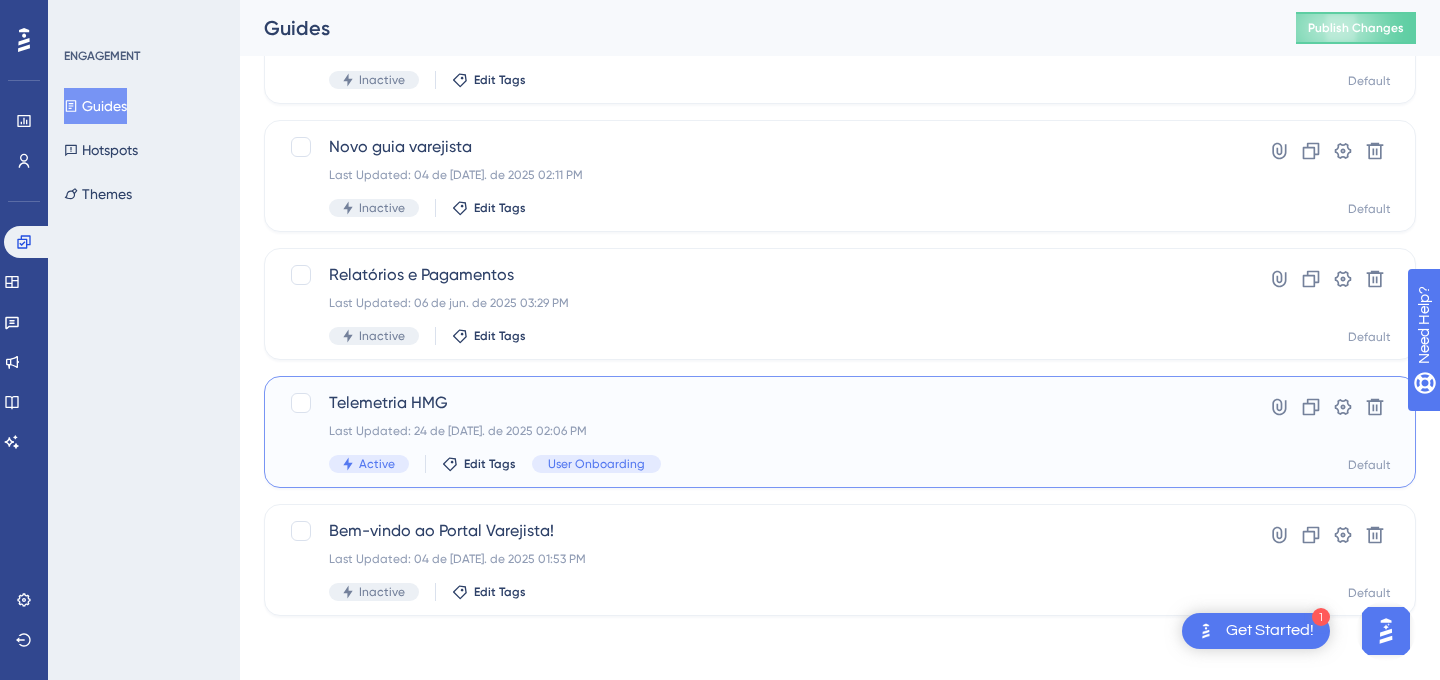 click on "Last Updated: 24 de [DATE]. de 2025 02:06 PM" at bounding box center [760, 431] 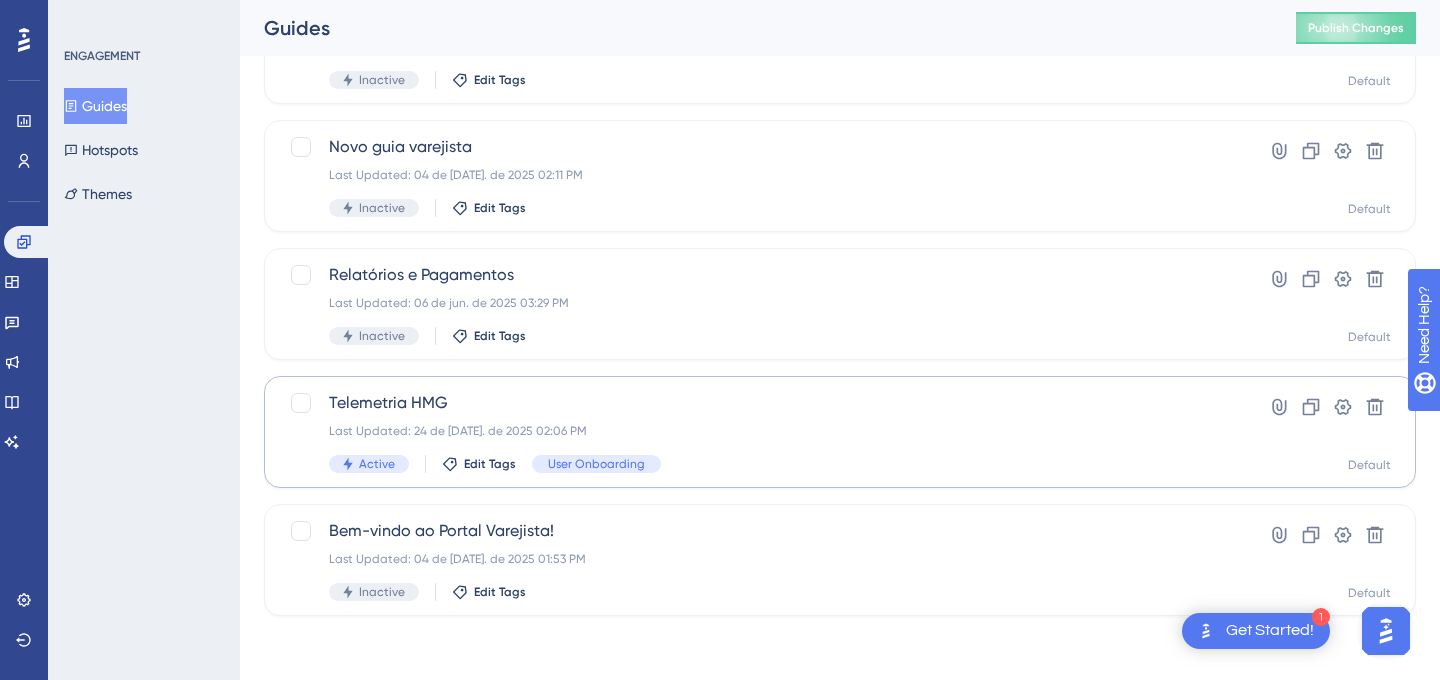 scroll, scrollTop: 0, scrollLeft: 0, axis: both 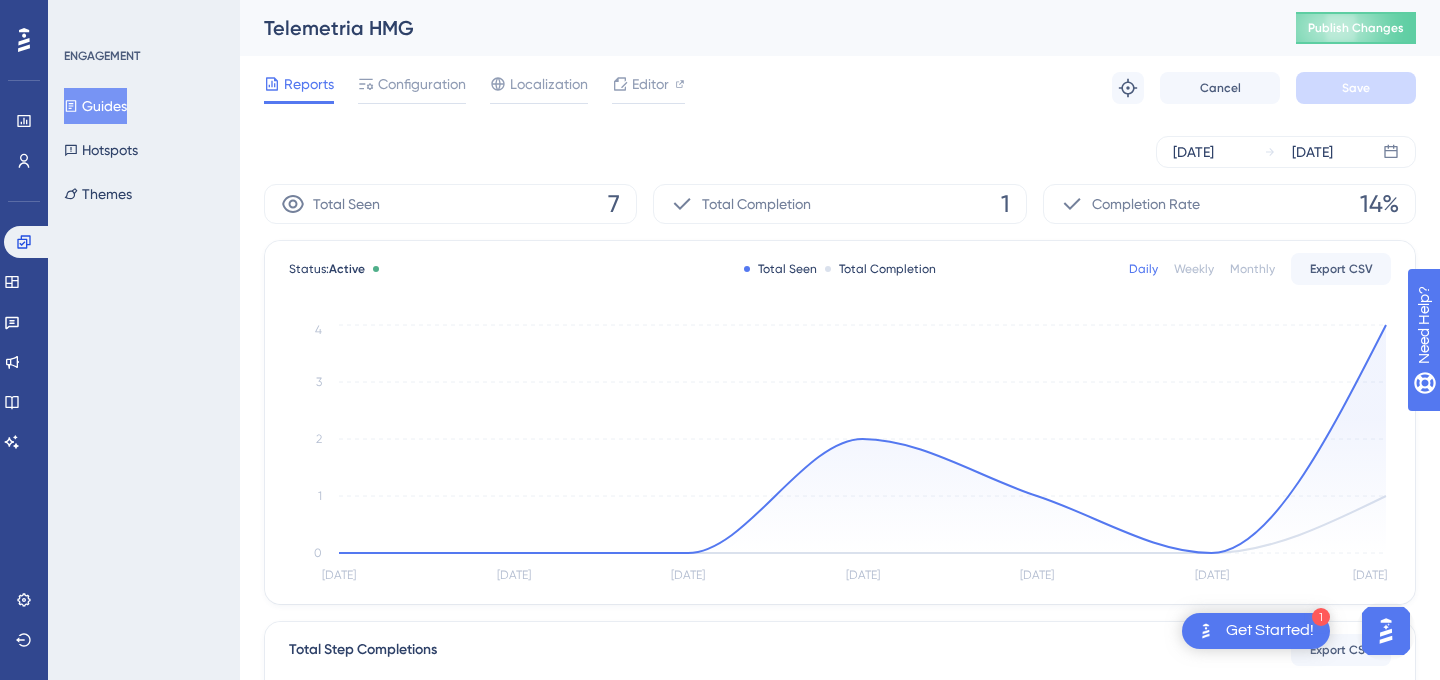 click on "Guides" at bounding box center [95, 106] 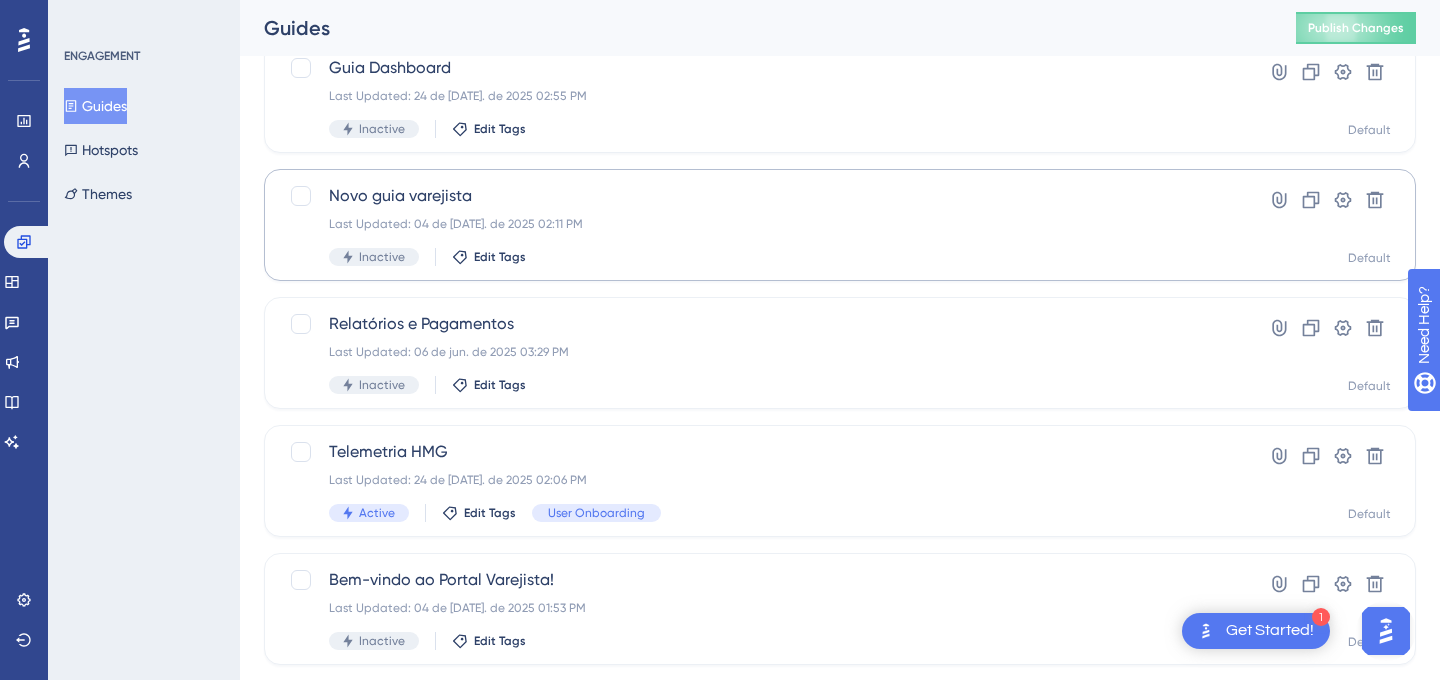 scroll, scrollTop: 192, scrollLeft: 0, axis: vertical 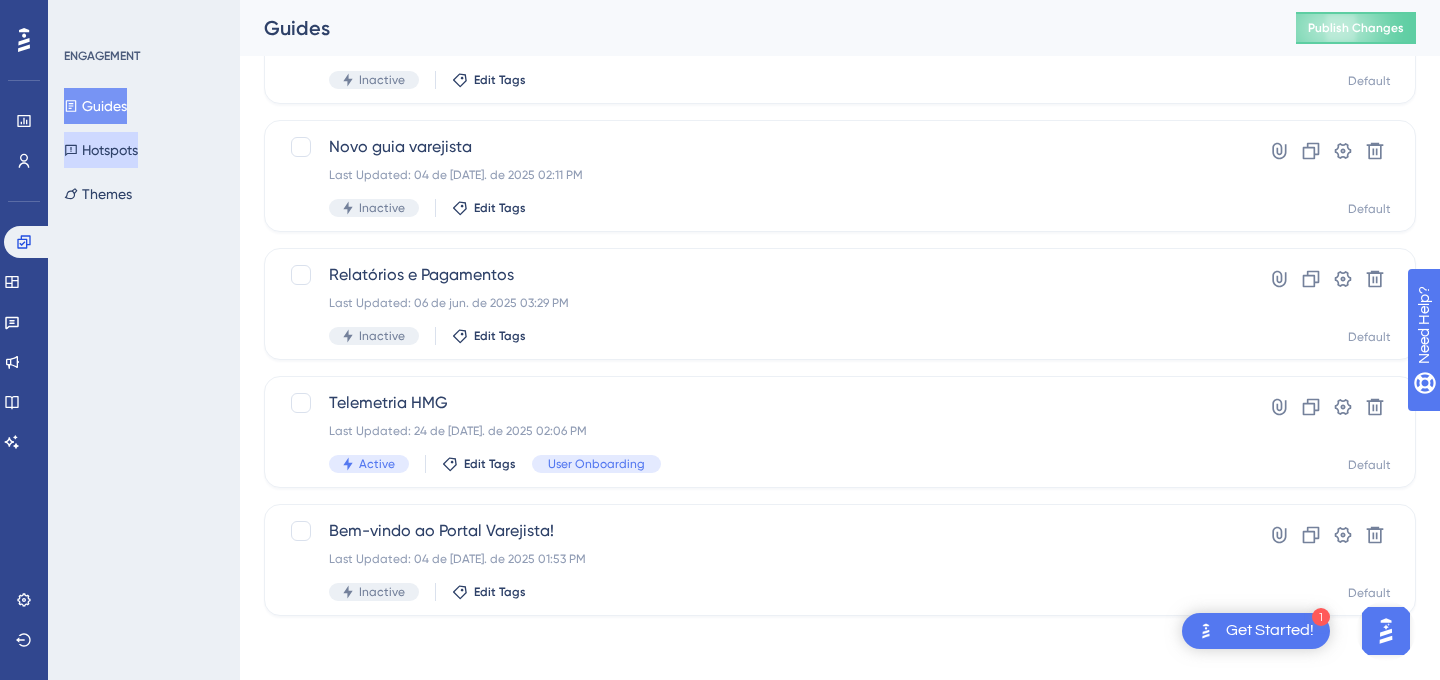 click on "Hotspots" at bounding box center [101, 150] 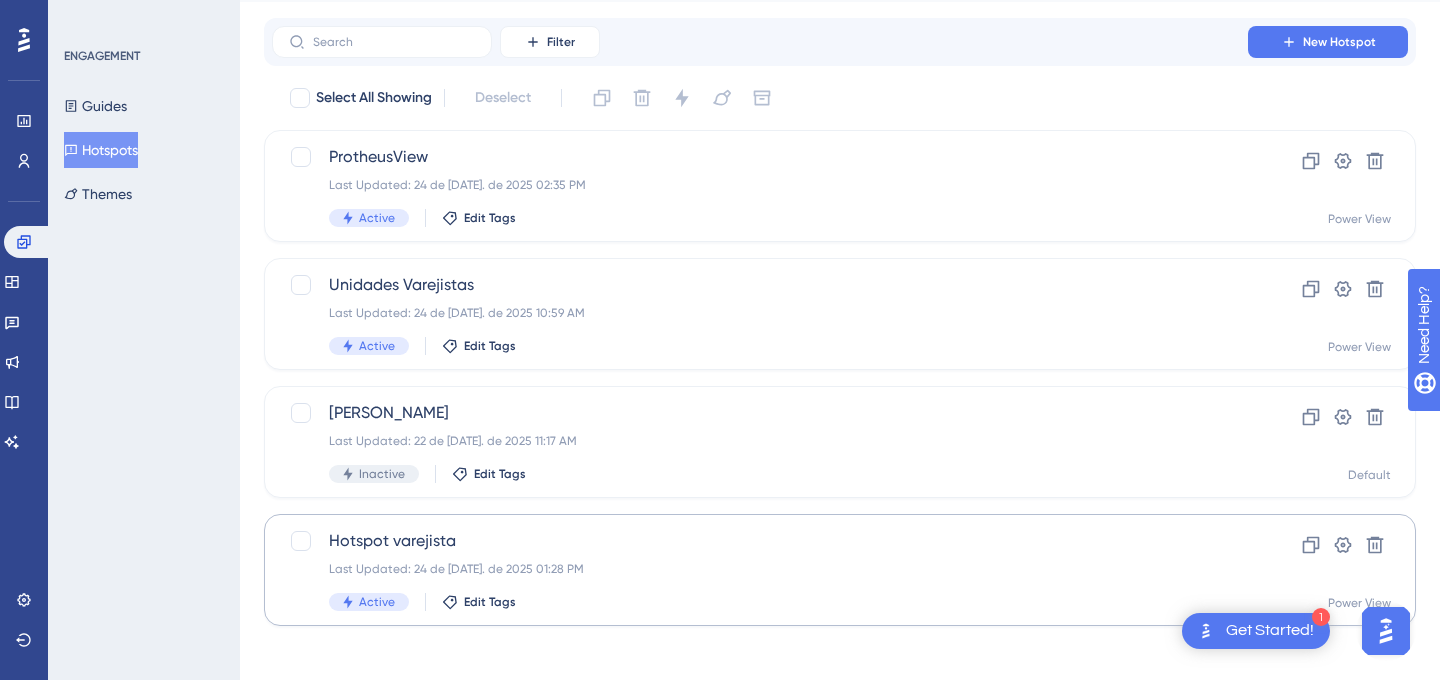 scroll, scrollTop: 64, scrollLeft: 0, axis: vertical 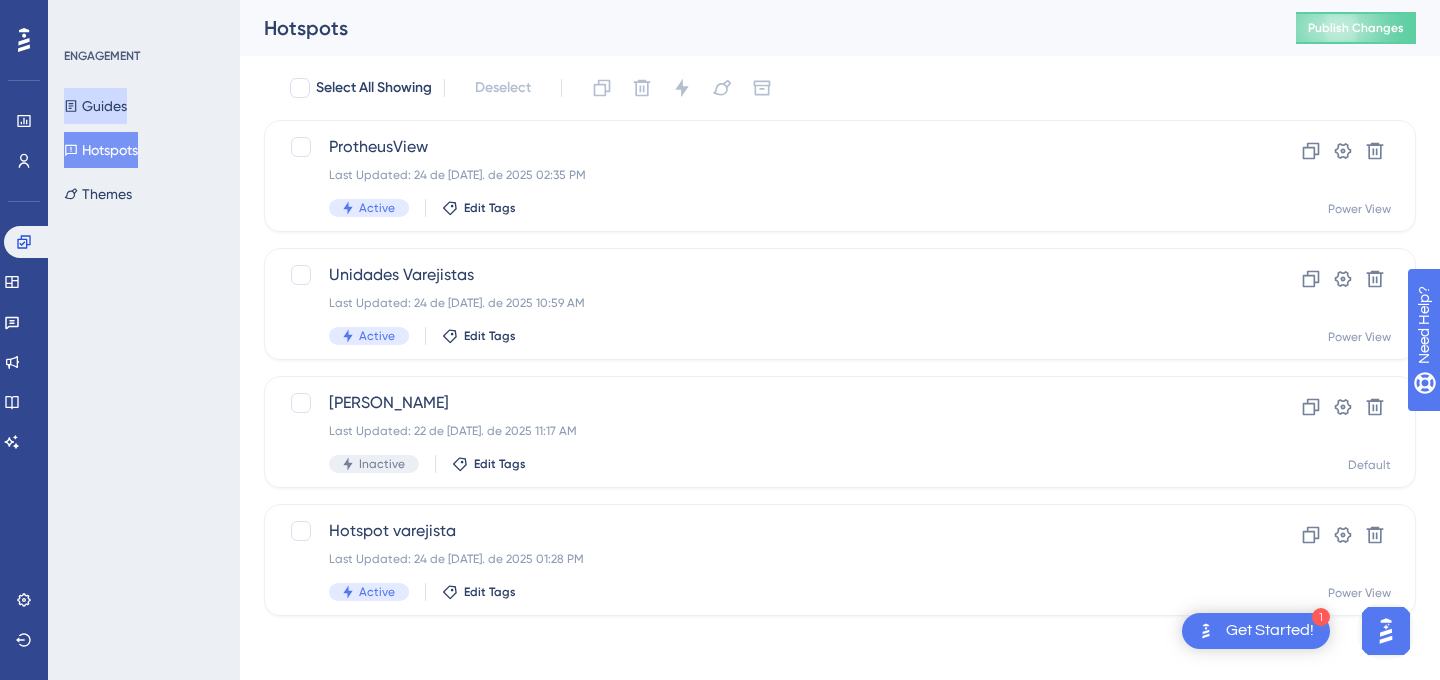 click on "Guides" at bounding box center (95, 106) 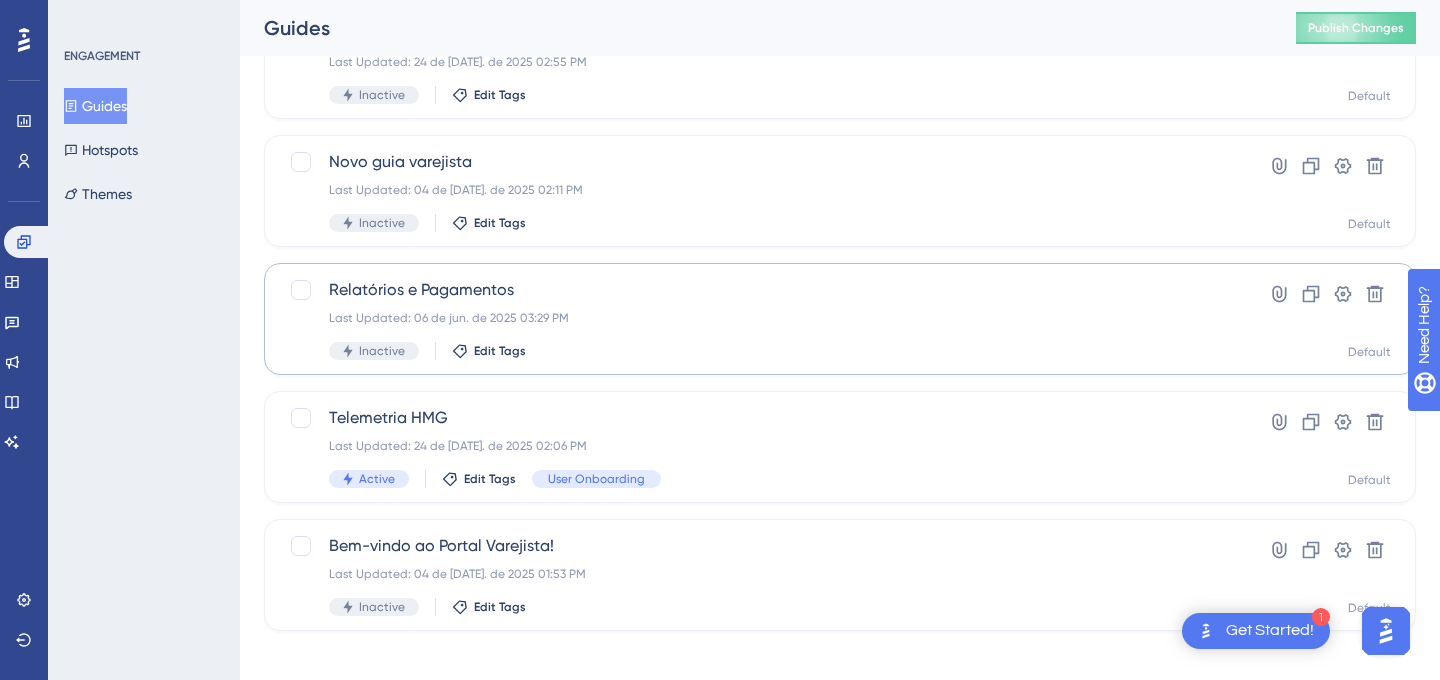 scroll, scrollTop: 167, scrollLeft: 0, axis: vertical 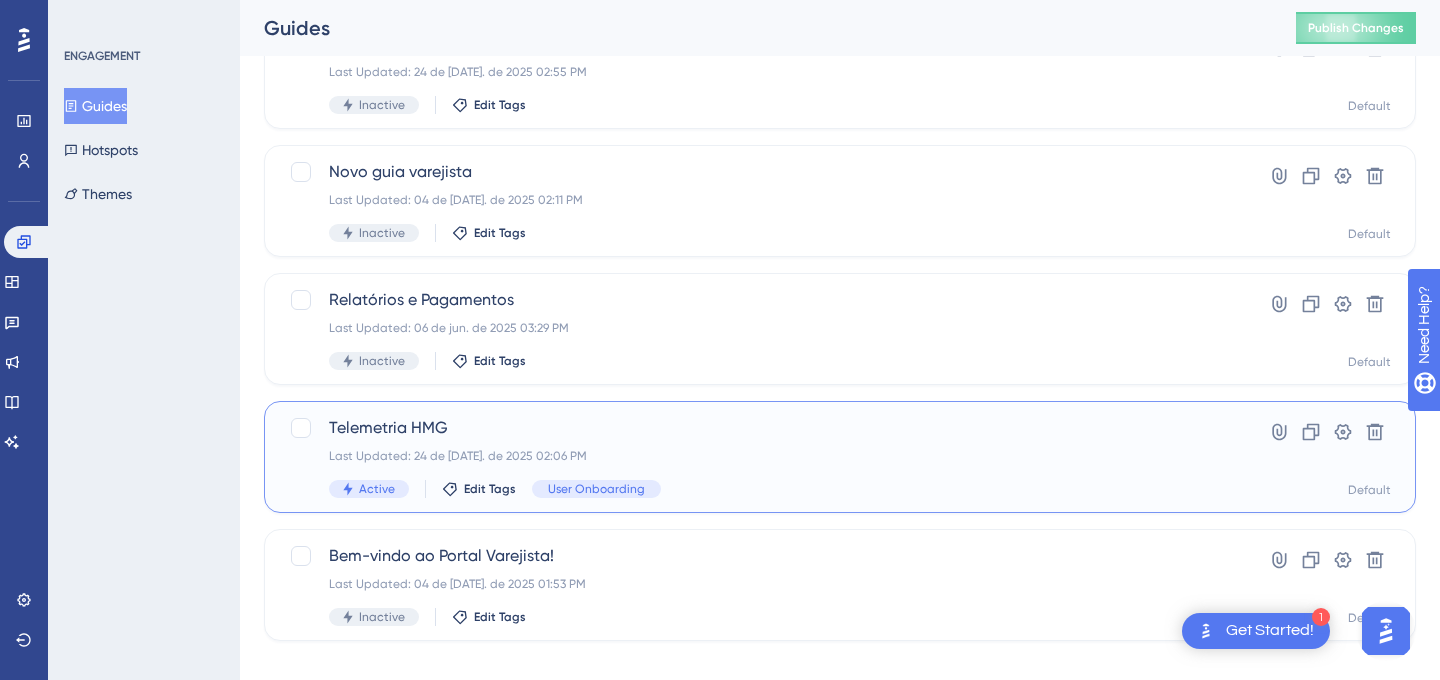 click on "Last Updated: 24 de [DATE]. de 2025 02:06 PM" at bounding box center [760, 456] 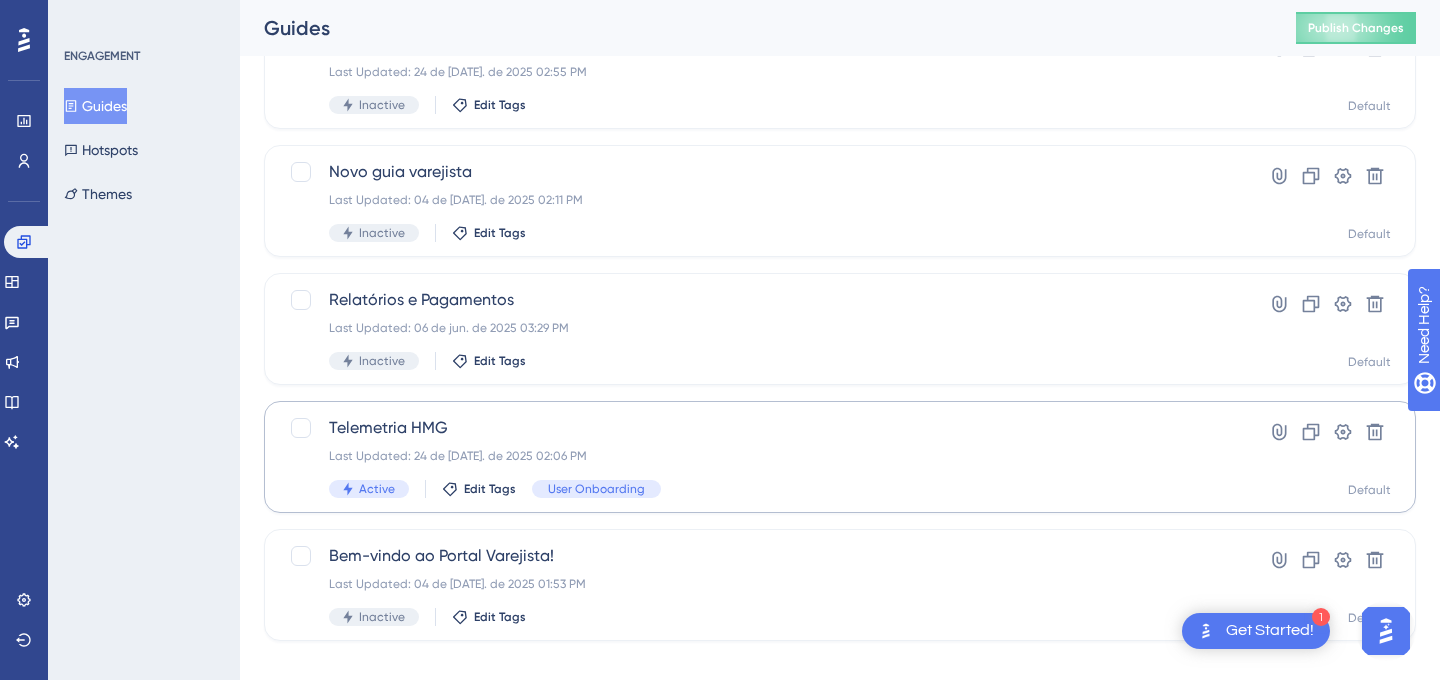 scroll, scrollTop: 0, scrollLeft: 0, axis: both 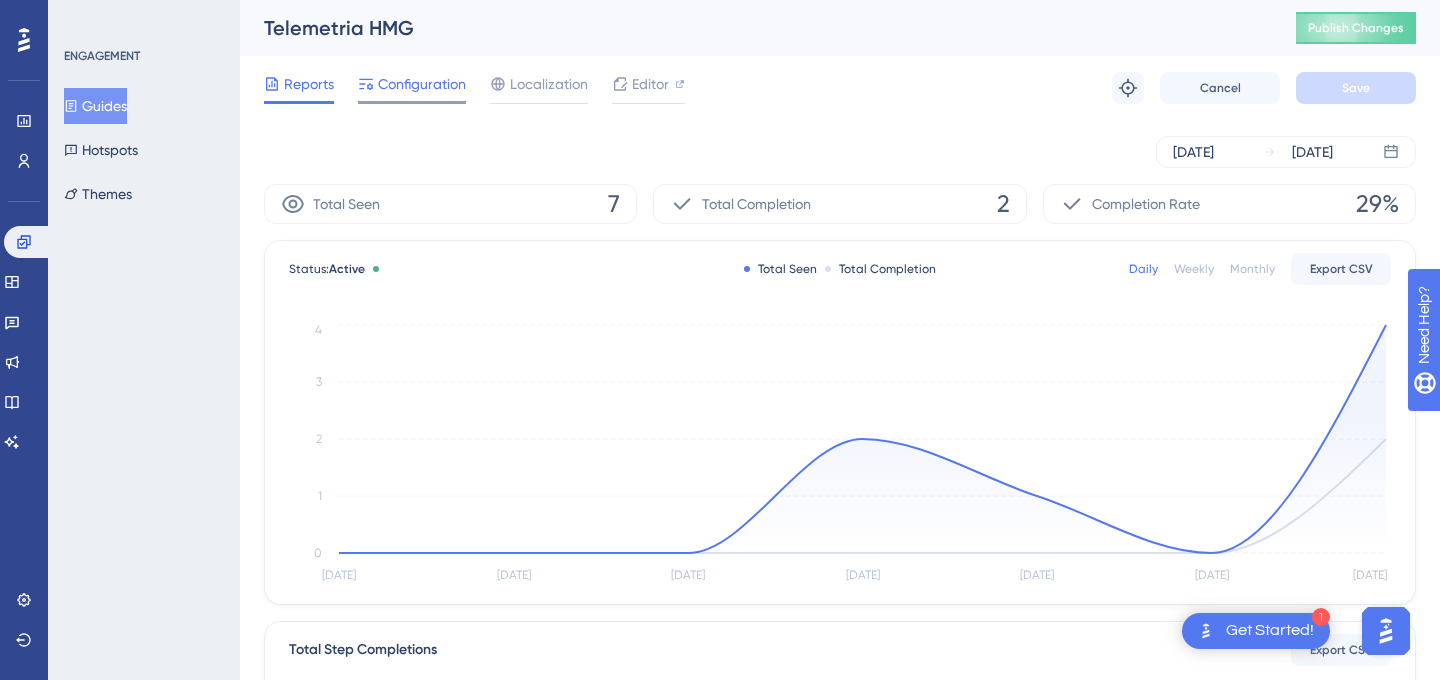 click on "Configuration" at bounding box center (422, 84) 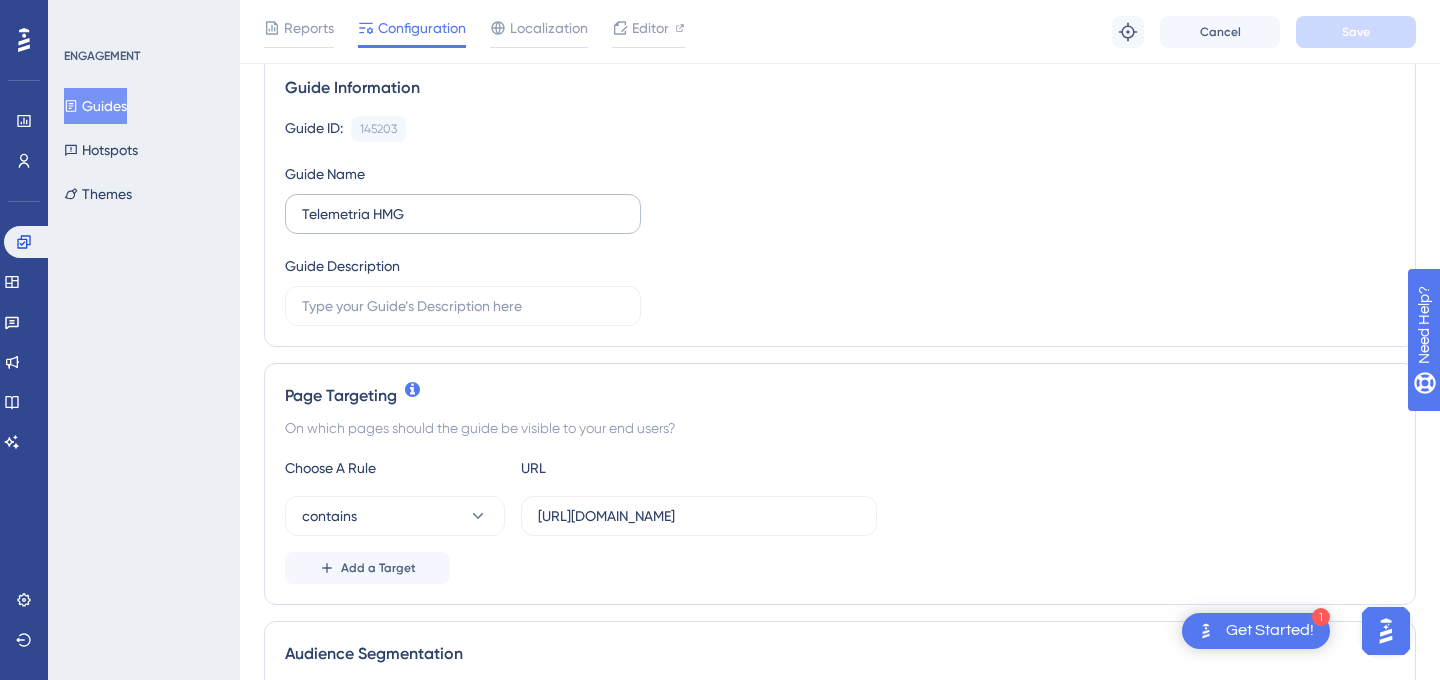 scroll, scrollTop: 169, scrollLeft: 0, axis: vertical 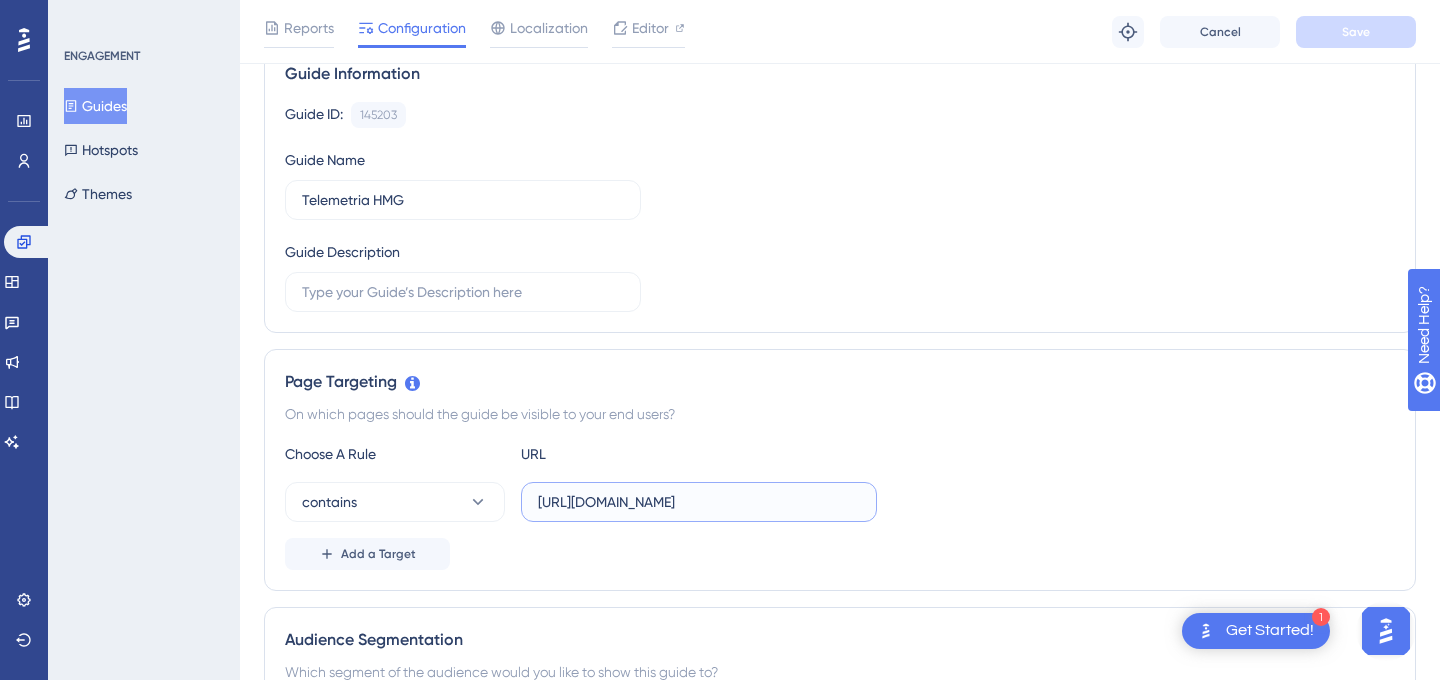 click on "https://telemetria-hmg.comerc.com.br/dashboard" at bounding box center [699, 502] 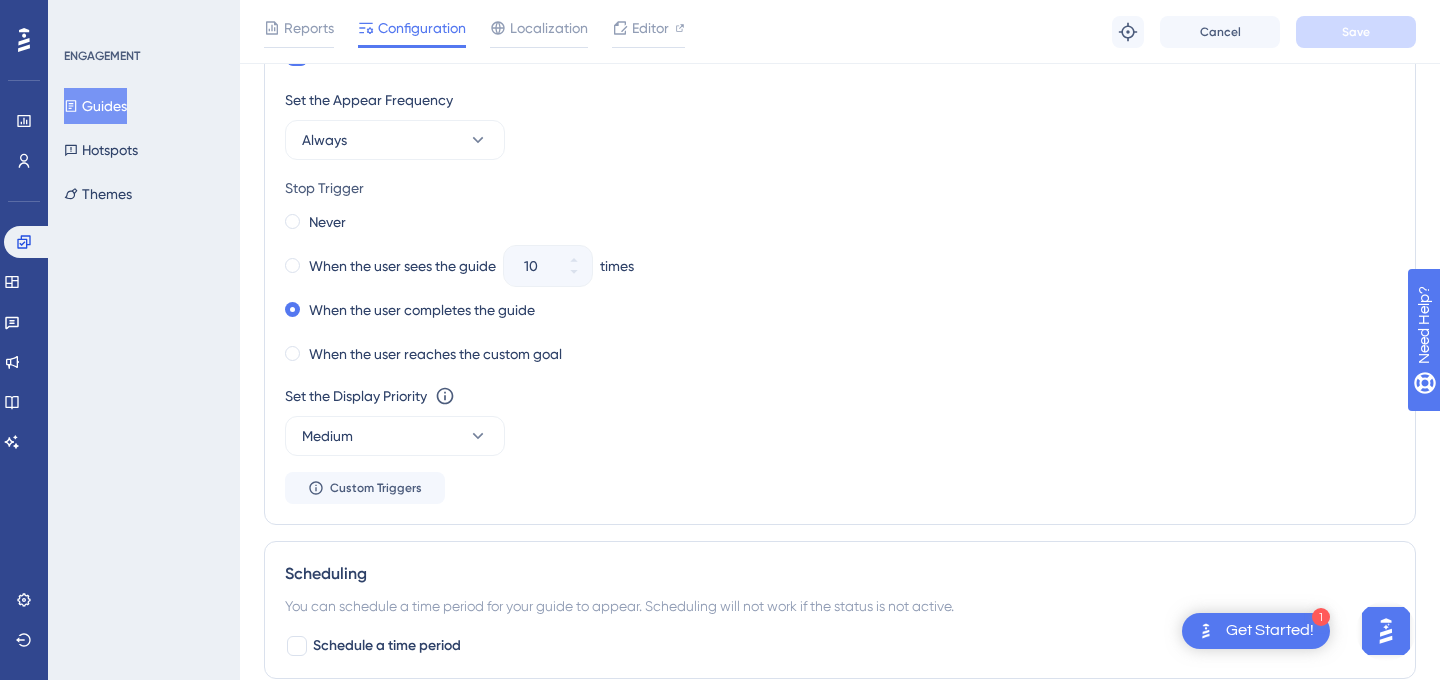 scroll, scrollTop: 999, scrollLeft: 0, axis: vertical 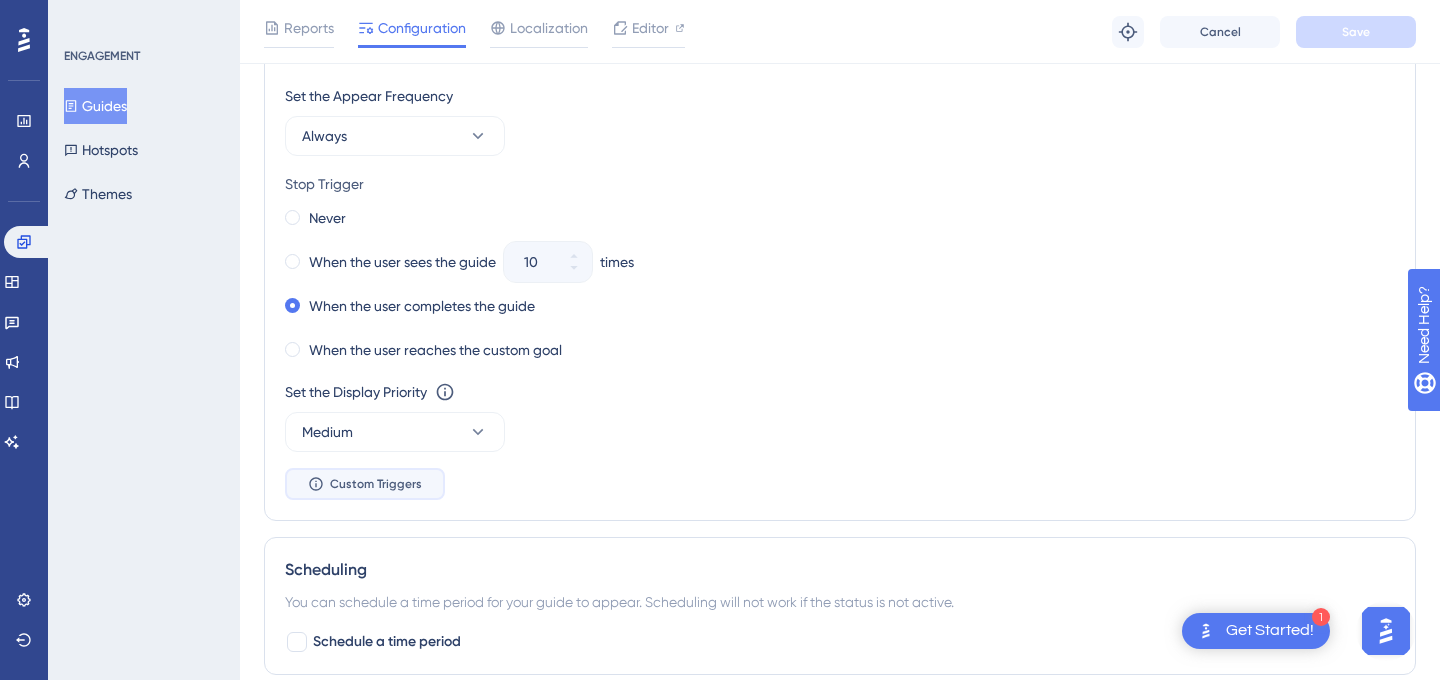 click on "Custom Triggers" at bounding box center [376, 484] 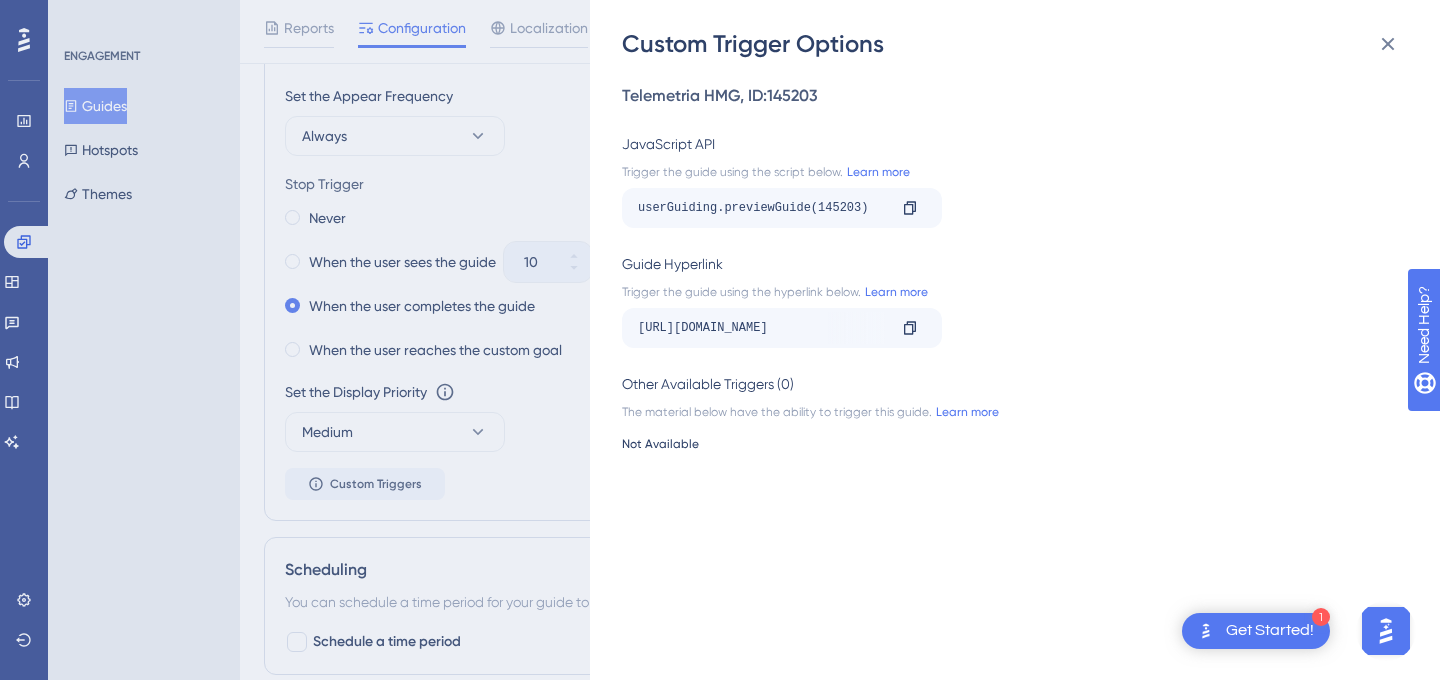 click on "Custom Trigger Options Telemetria HMG , ID: 145203 JavaScript API Trigger the guide using the script below. Learn more userGuiding.previewGuide(145203) Copy Guide Hyperlink Trigger the guide using the hyperlink below. Learn more https://telemetria-hmg.comerc.com.br/dashboard?__ug__=145203 Copy Other Available Triggers (0) The material below have the ability to trigger this guide. Learn more Not Available" at bounding box center [720, 340] 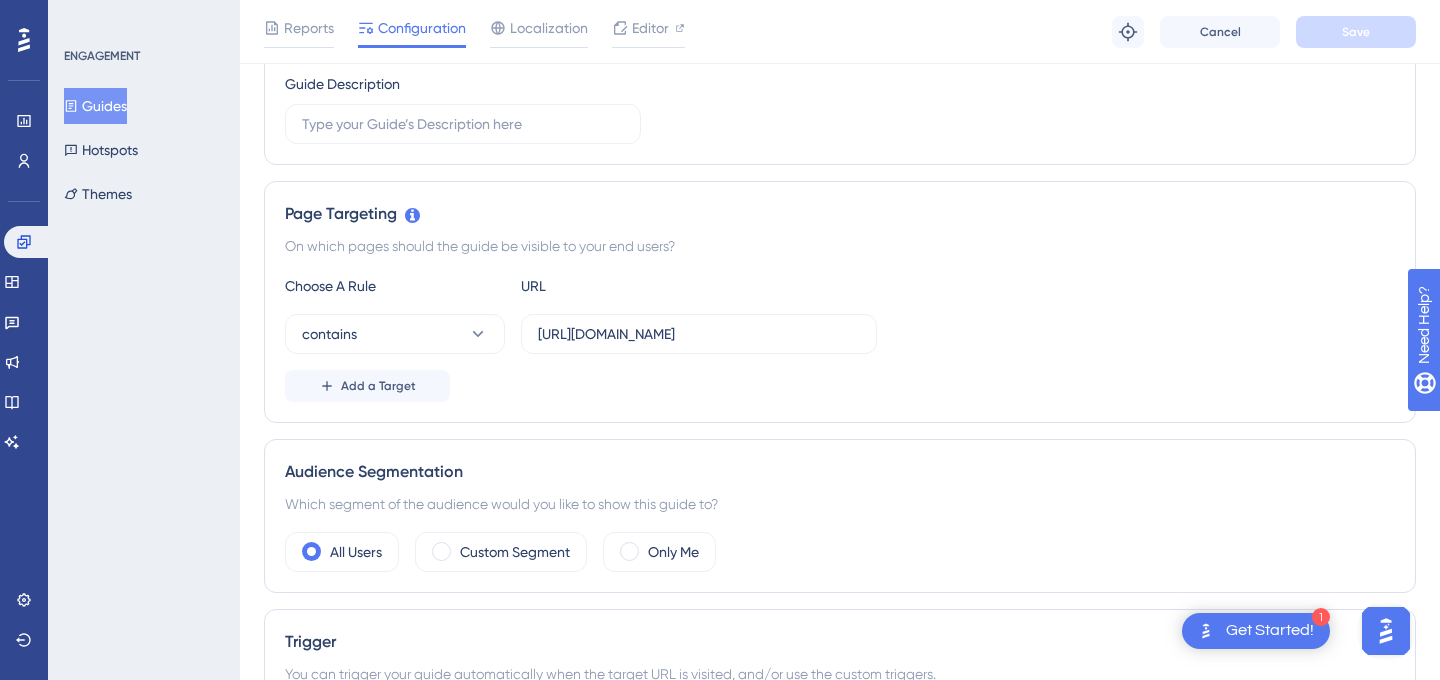 scroll, scrollTop: 314, scrollLeft: 0, axis: vertical 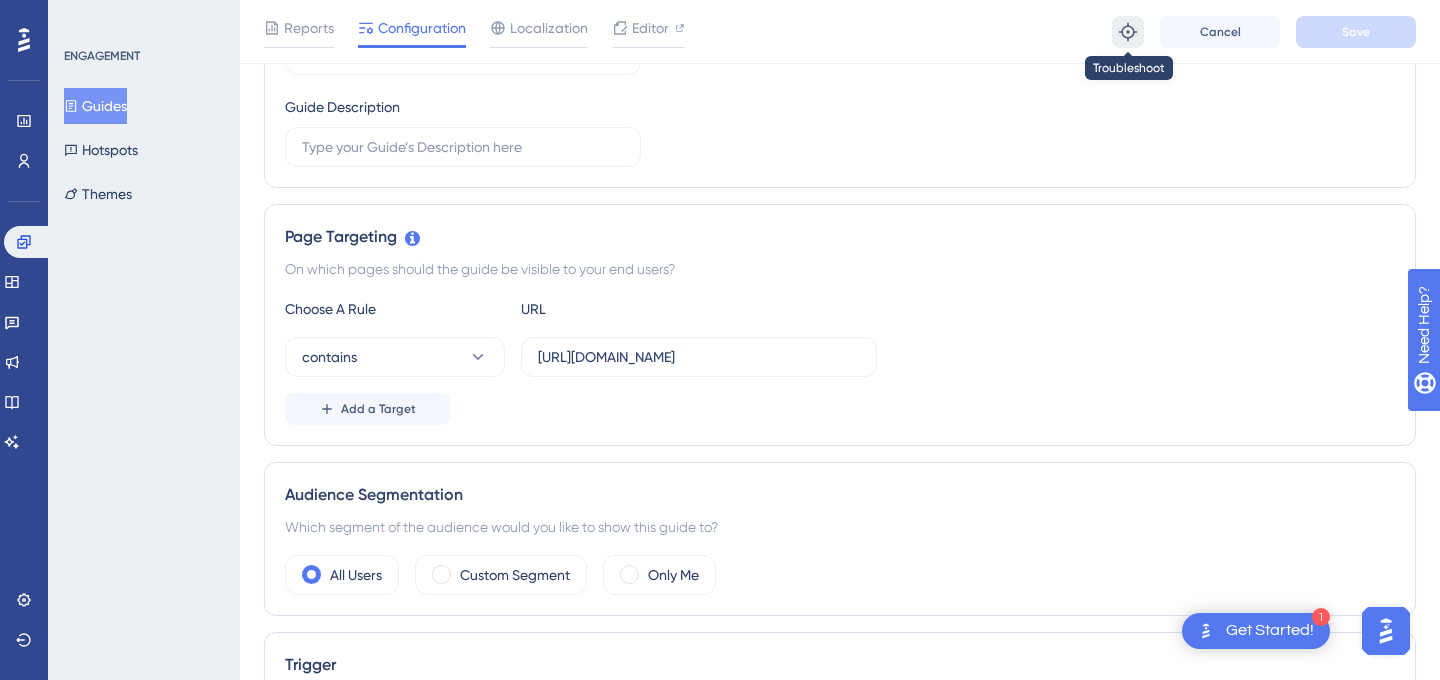 click 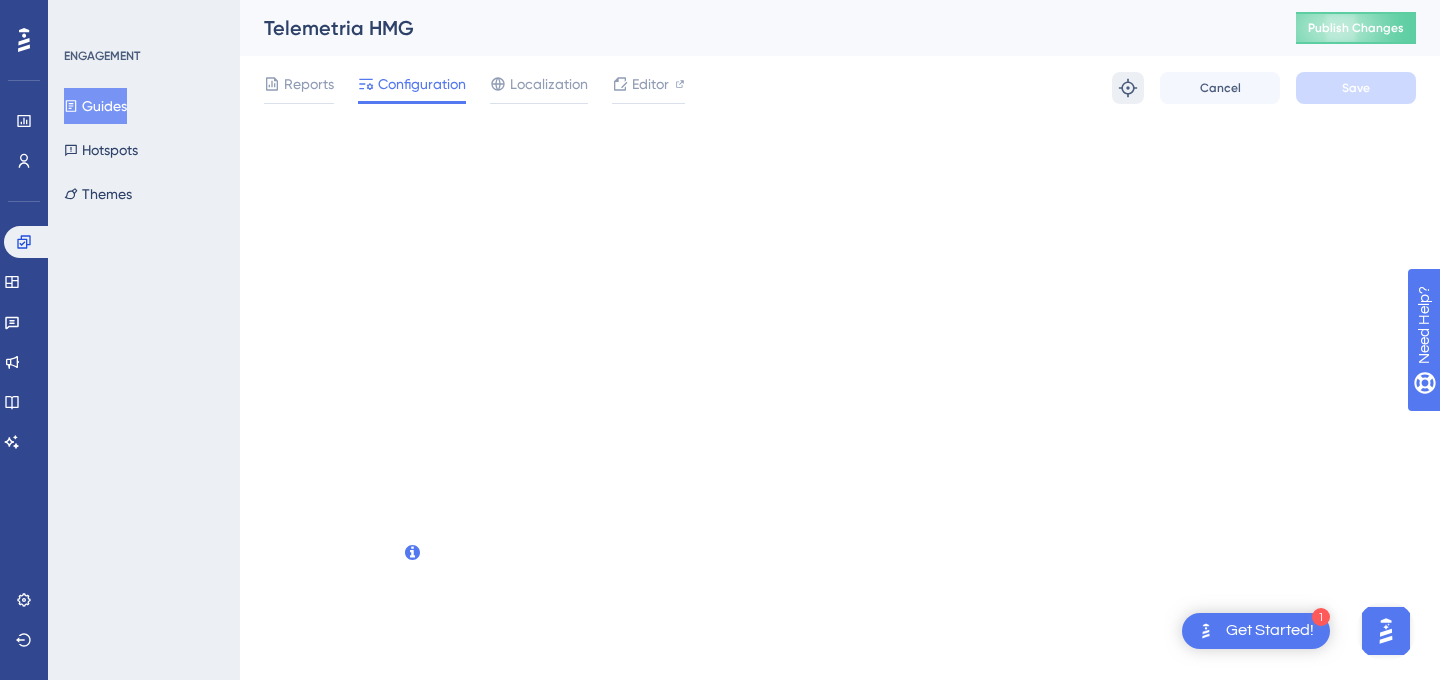 scroll, scrollTop: 0, scrollLeft: 0, axis: both 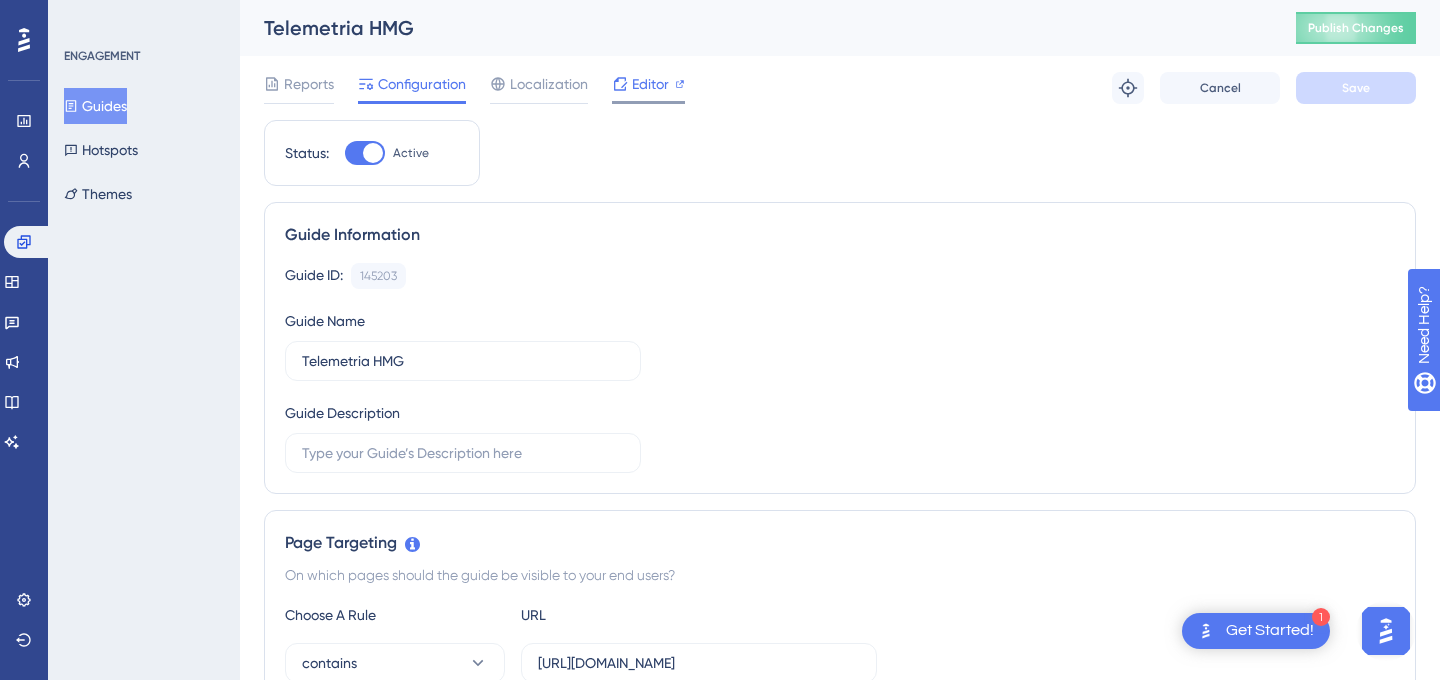 click on "Editor" at bounding box center (650, 84) 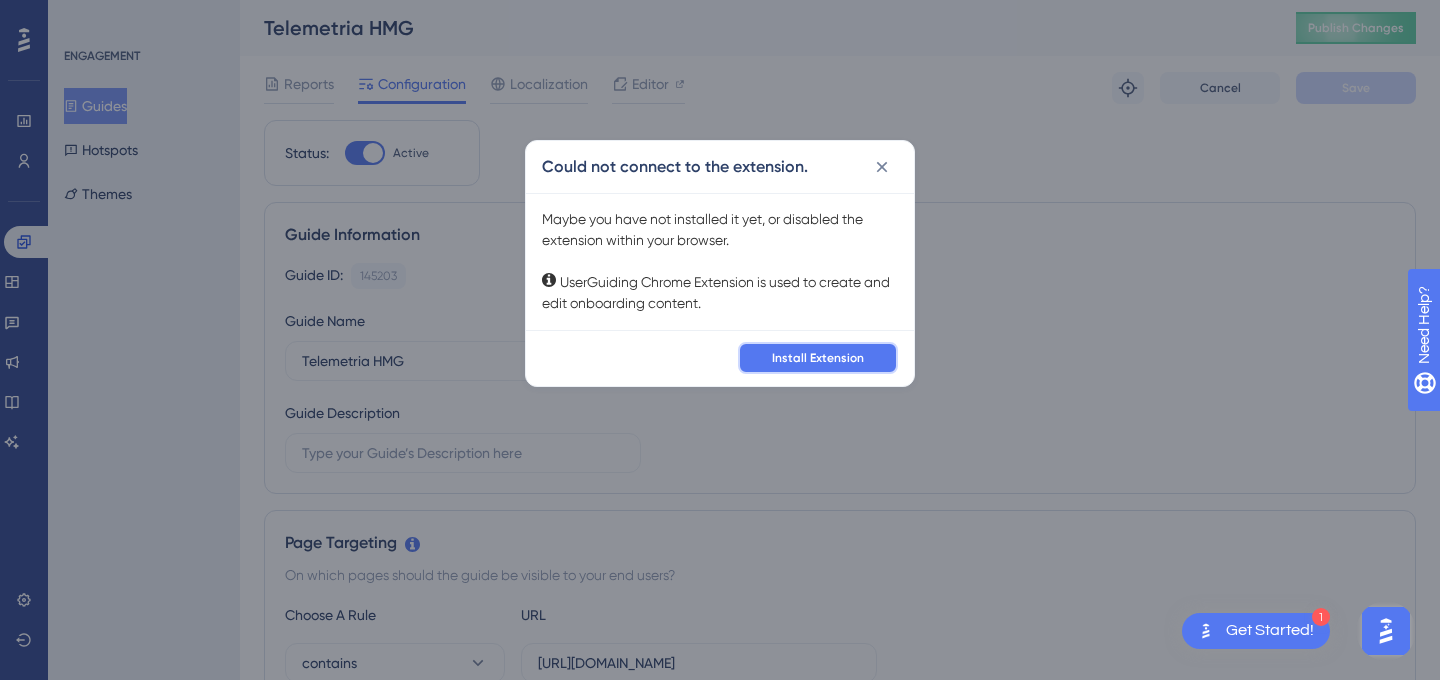 click on "Install Extension" at bounding box center [818, 358] 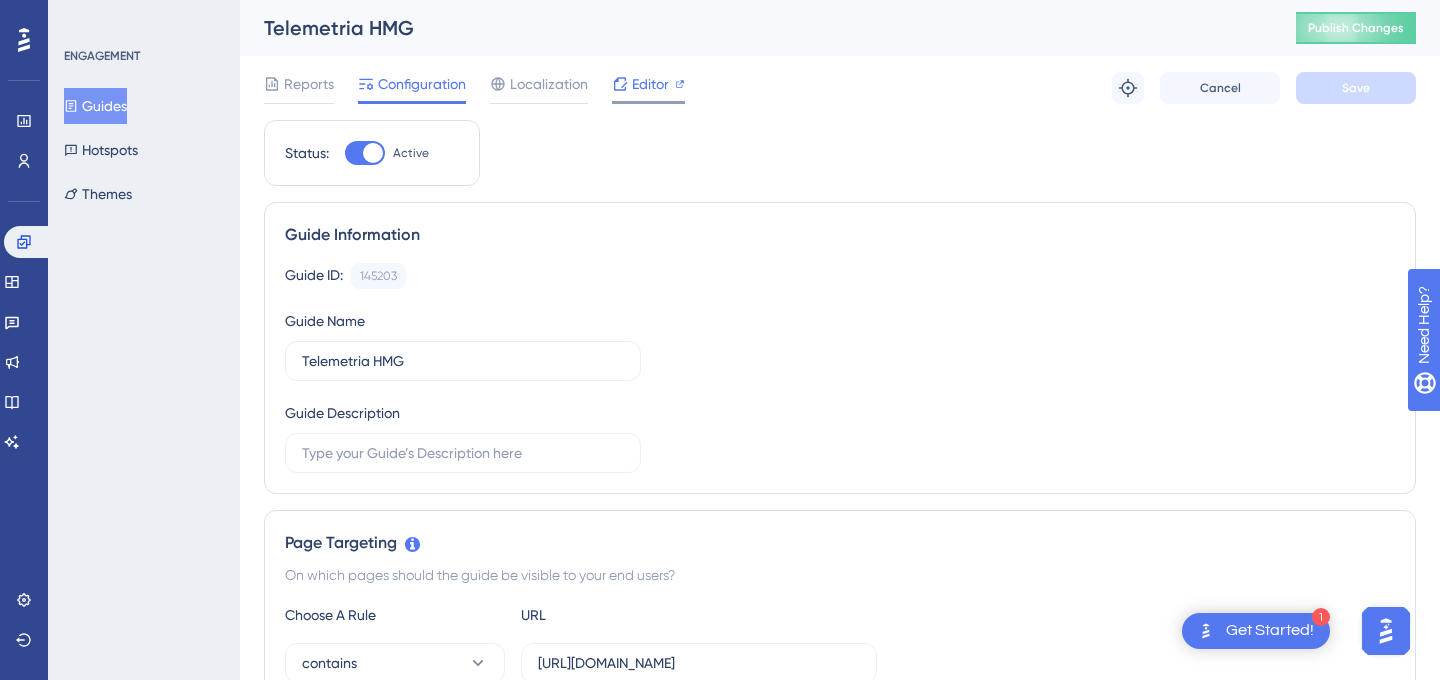 click on "Editor" at bounding box center [650, 84] 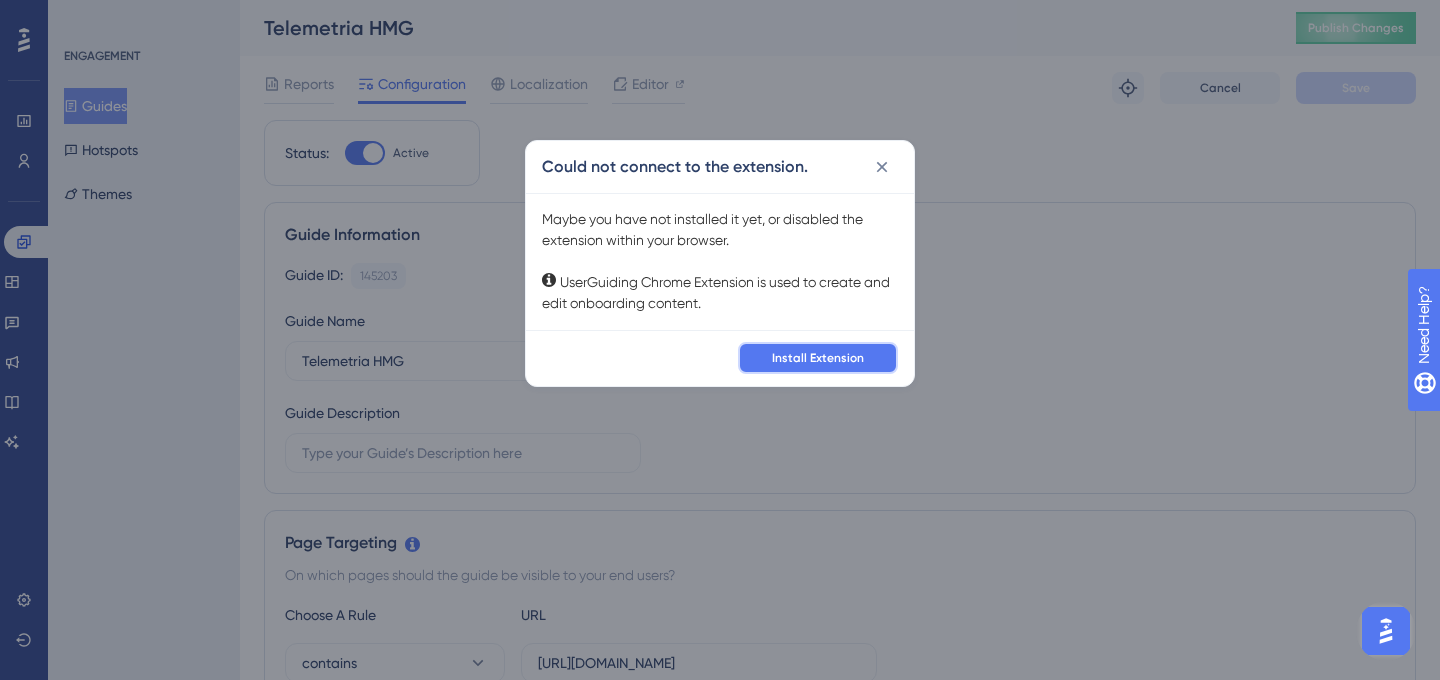 click on "Install Extension" at bounding box center [818, 358] 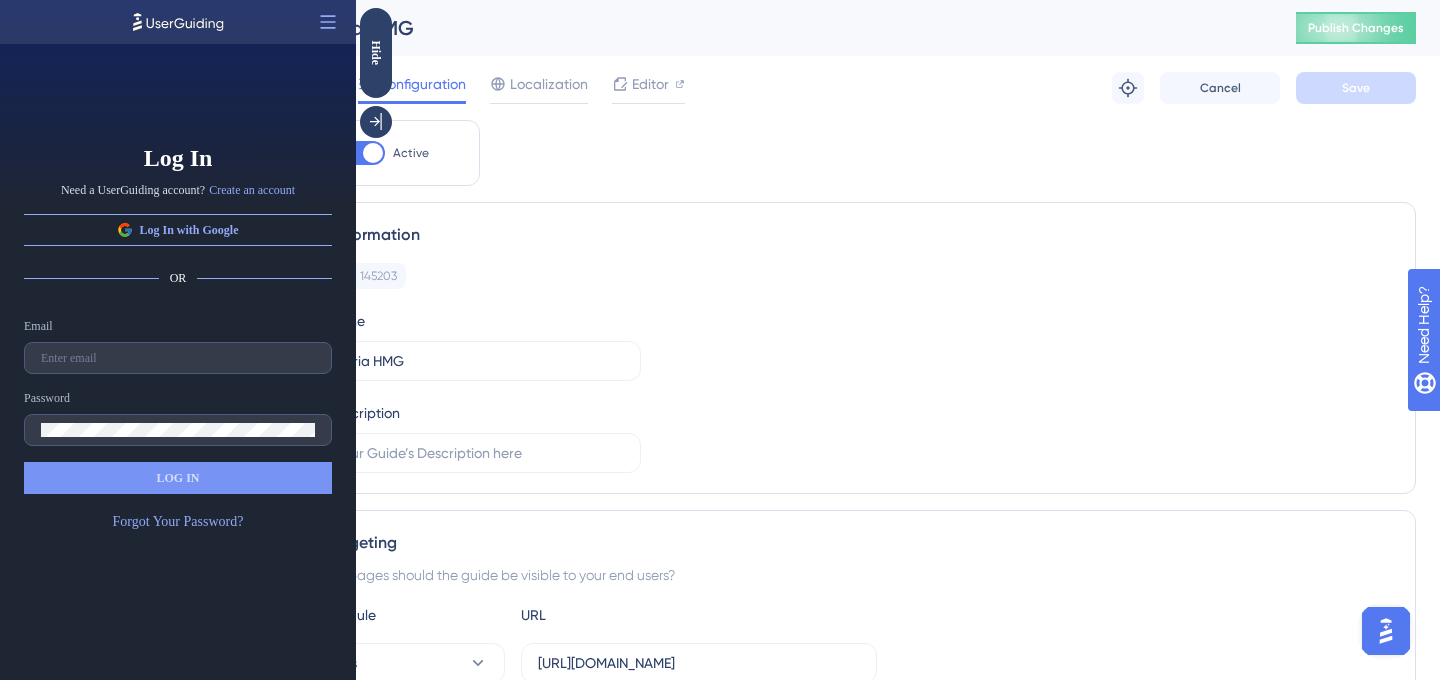 scroll, scrollTop: 0, scrollLeft: 0, axis: both 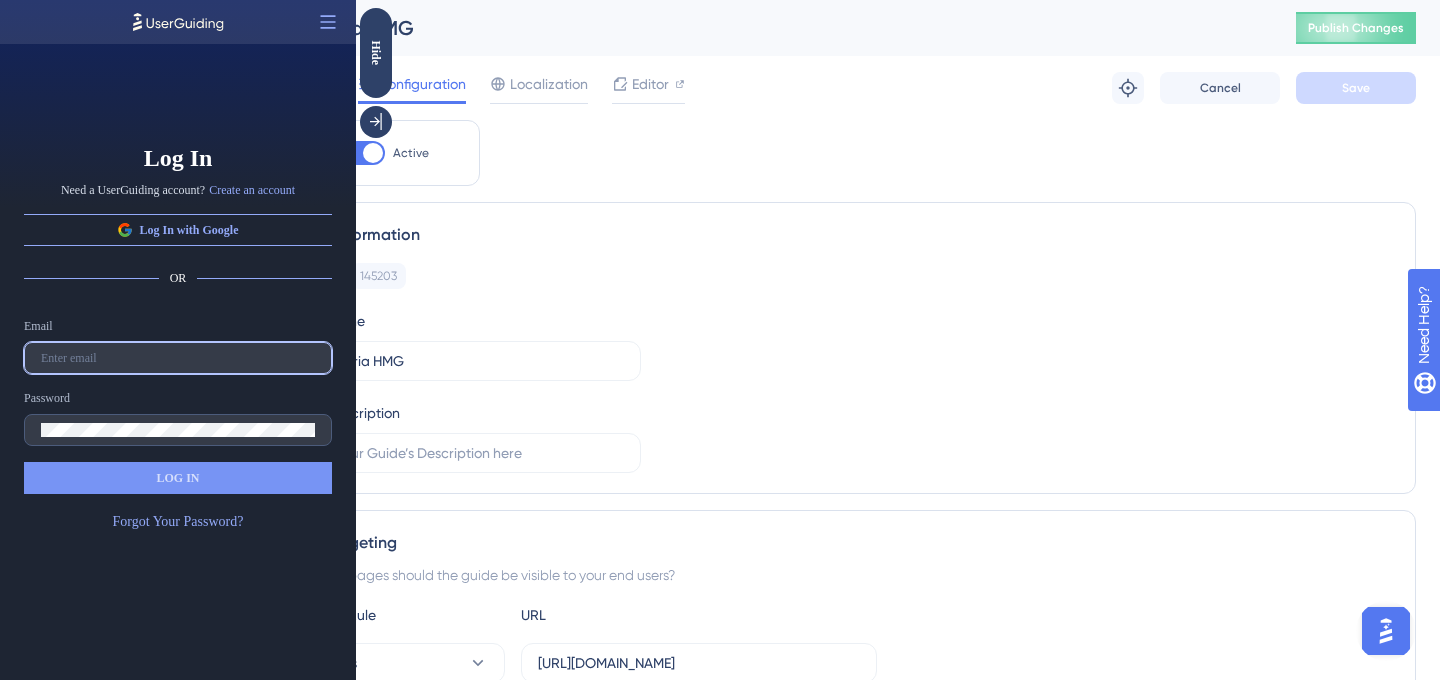 click at bounding box center (178, 358) 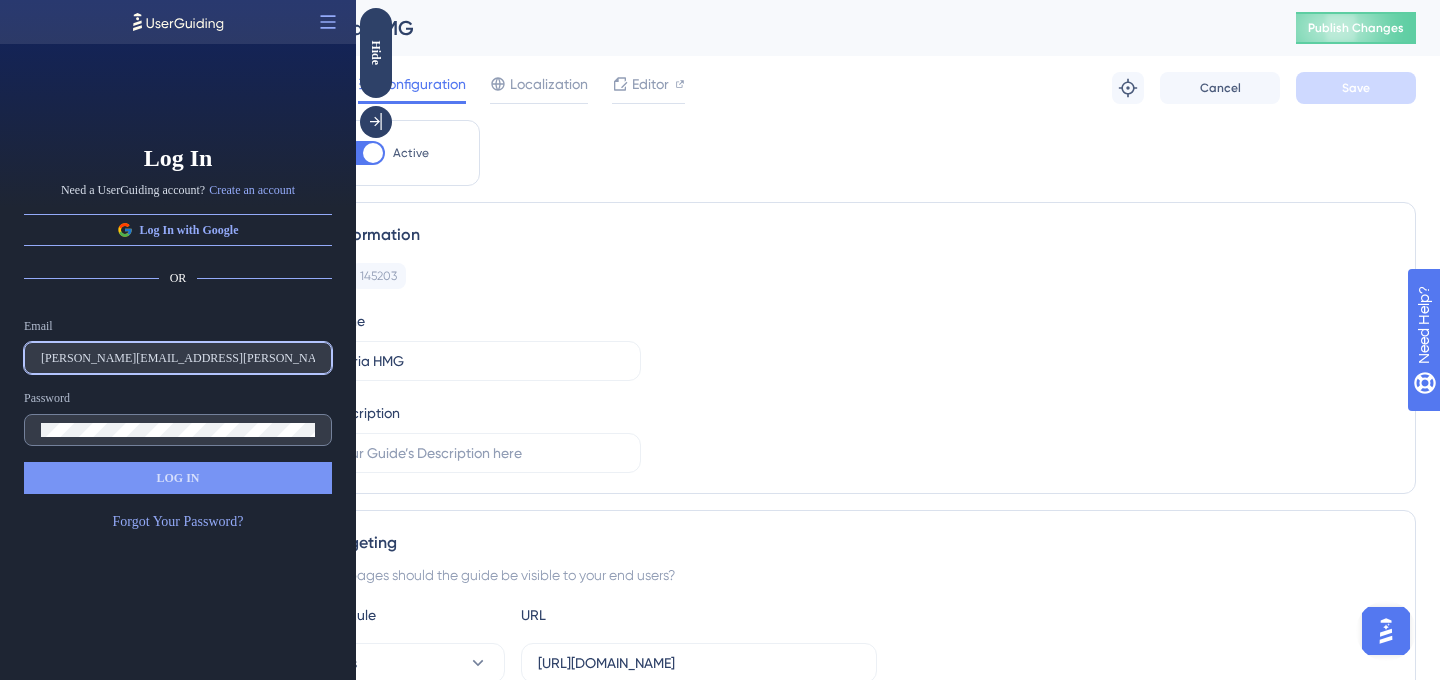 type on "[PERSON_NAME][EMAIL_ADDRESS][PERSON_NAME][DOMAIN_NAME]" 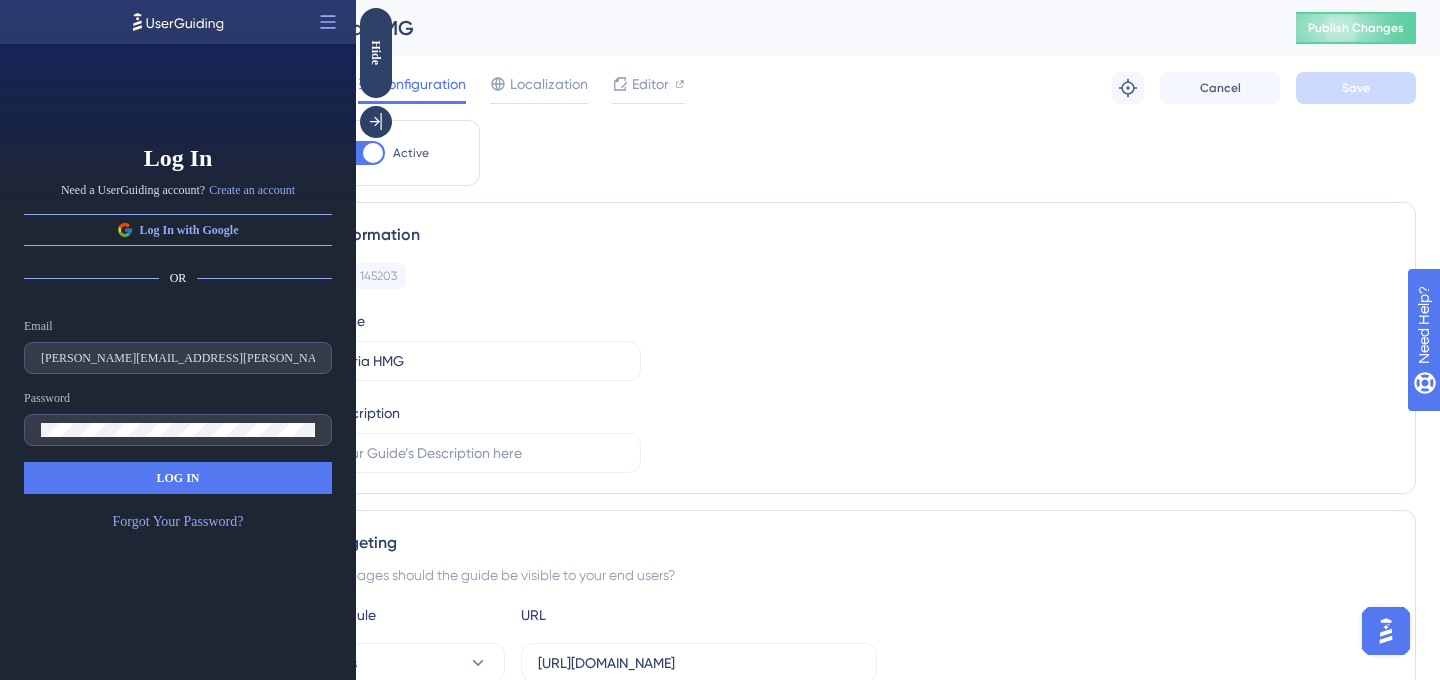 click on "LOG IN" at bounding box center [178, 478] 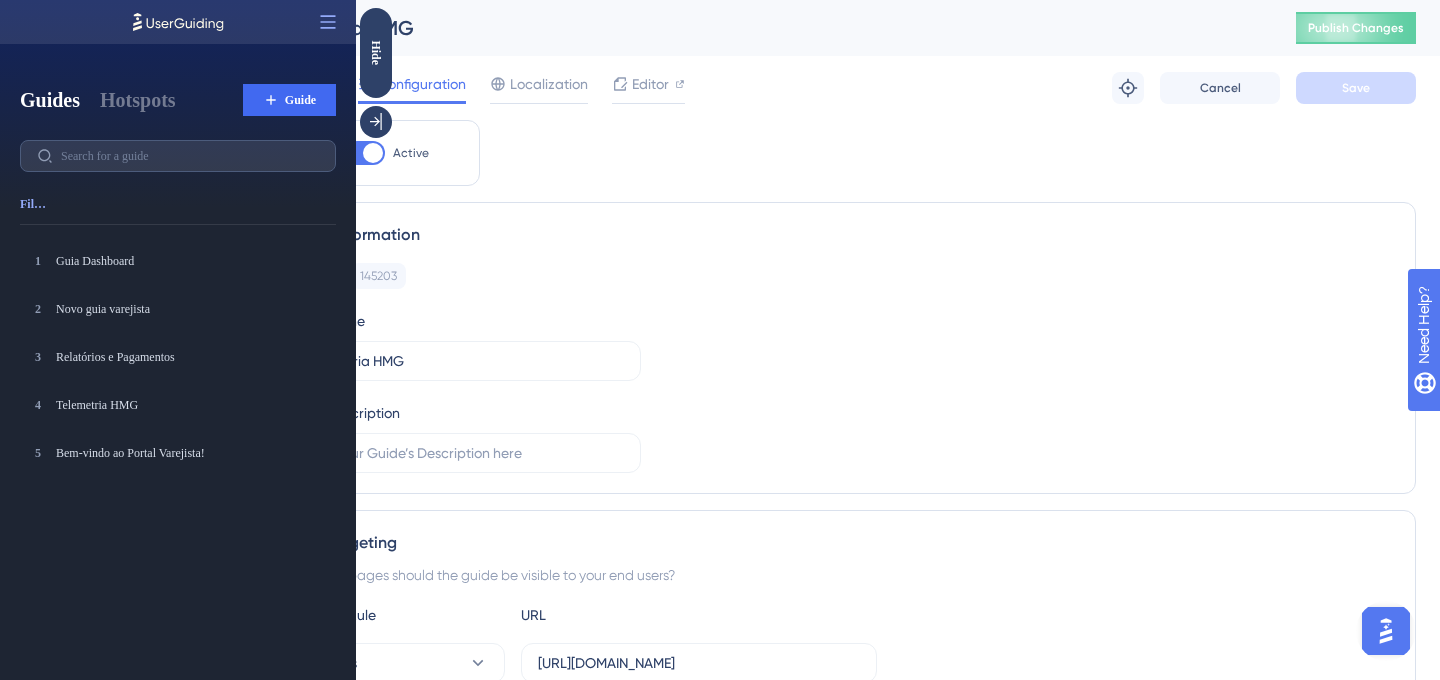 scroll, scrollTop: 0, scrollLeft: 0, axis: both 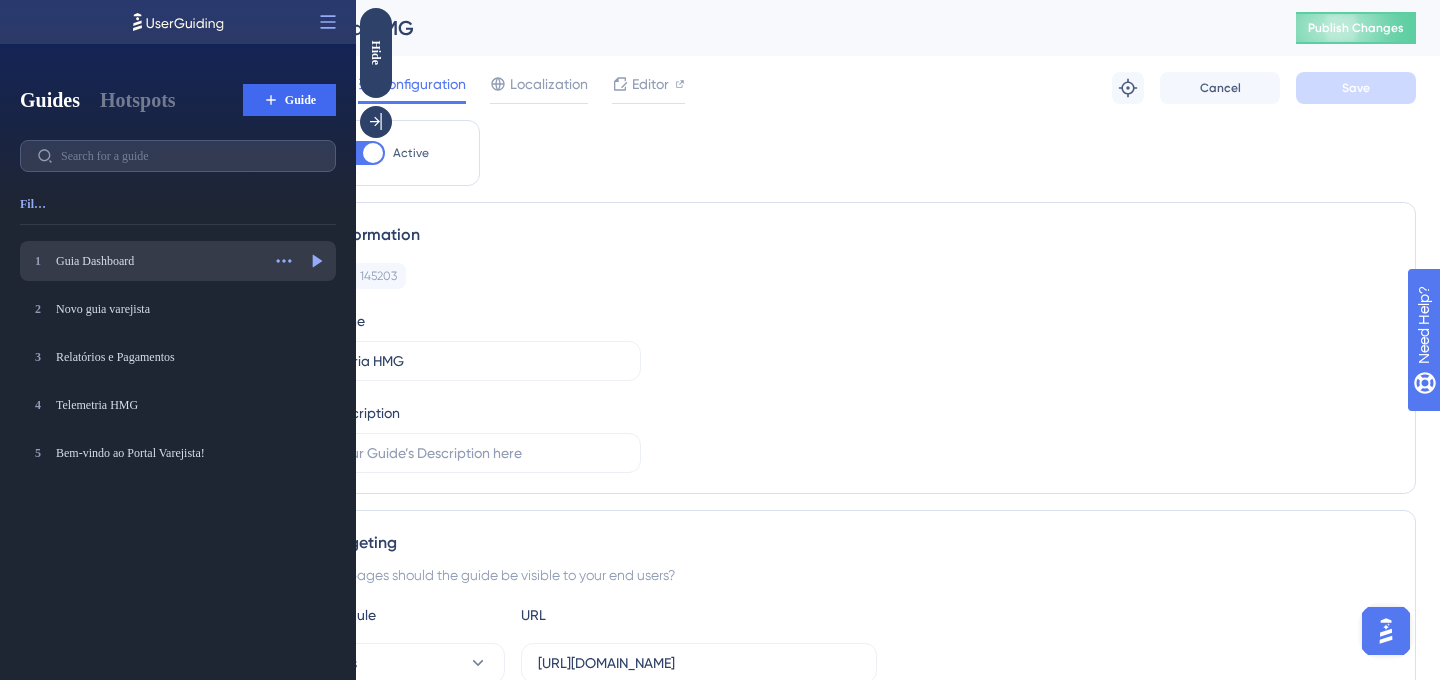 click on "Guia Dashboard" at bounding box center (158, 261) 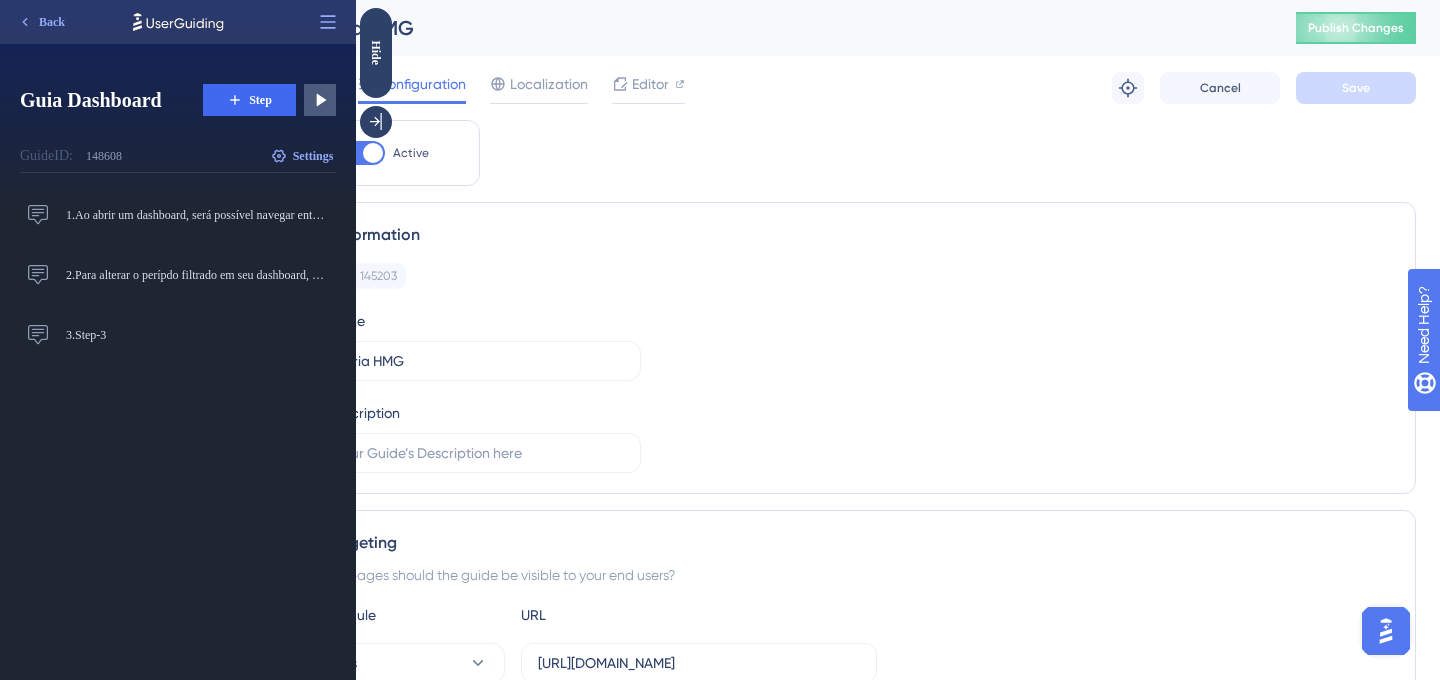 click on "Guide Information Guide ID: 145203 Copy Guide Name Telemetria HMG Guide Description" at bounding box center [840, 348] 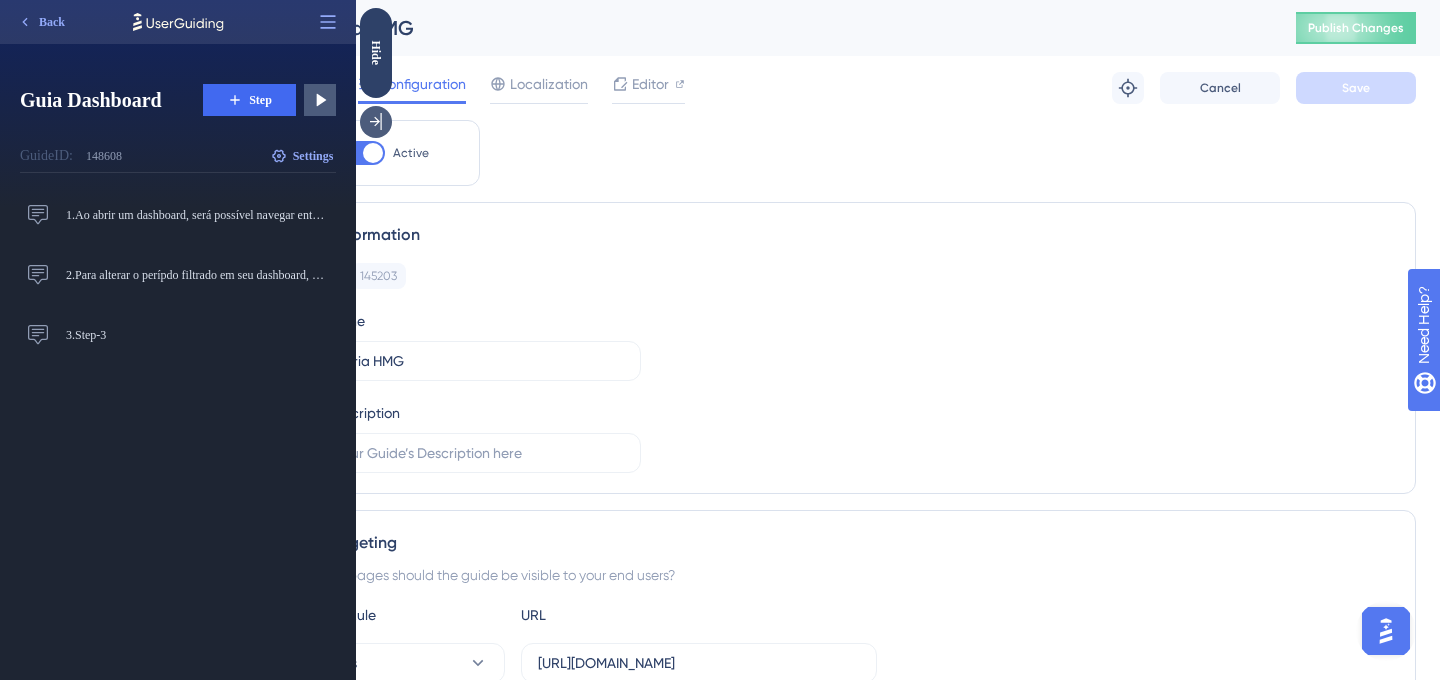 click 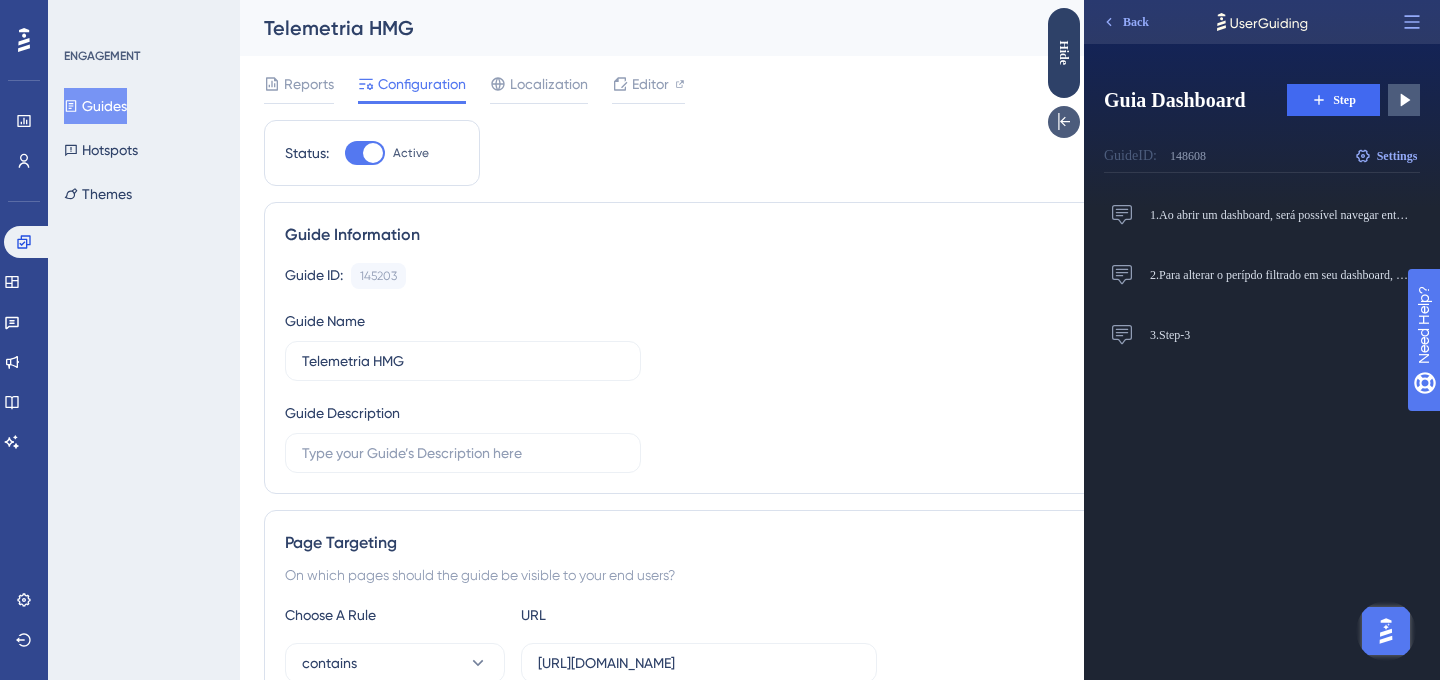 click 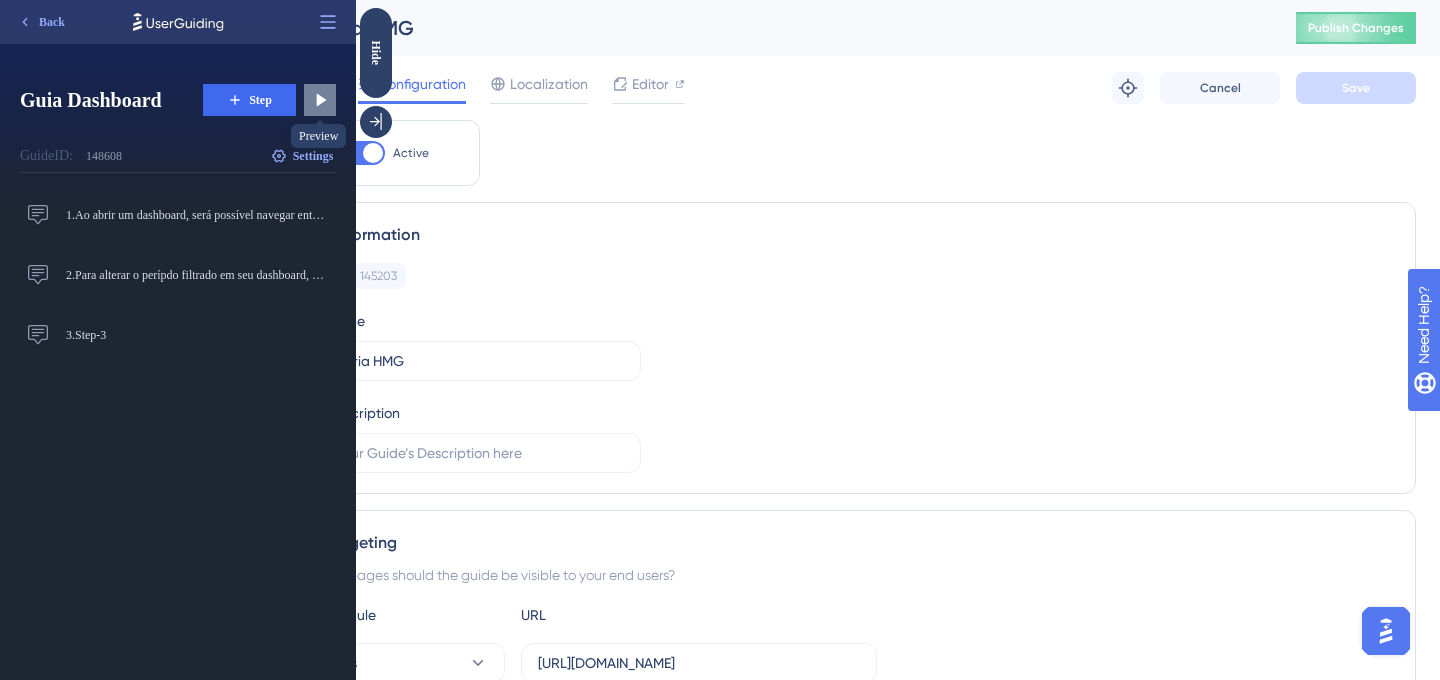 click 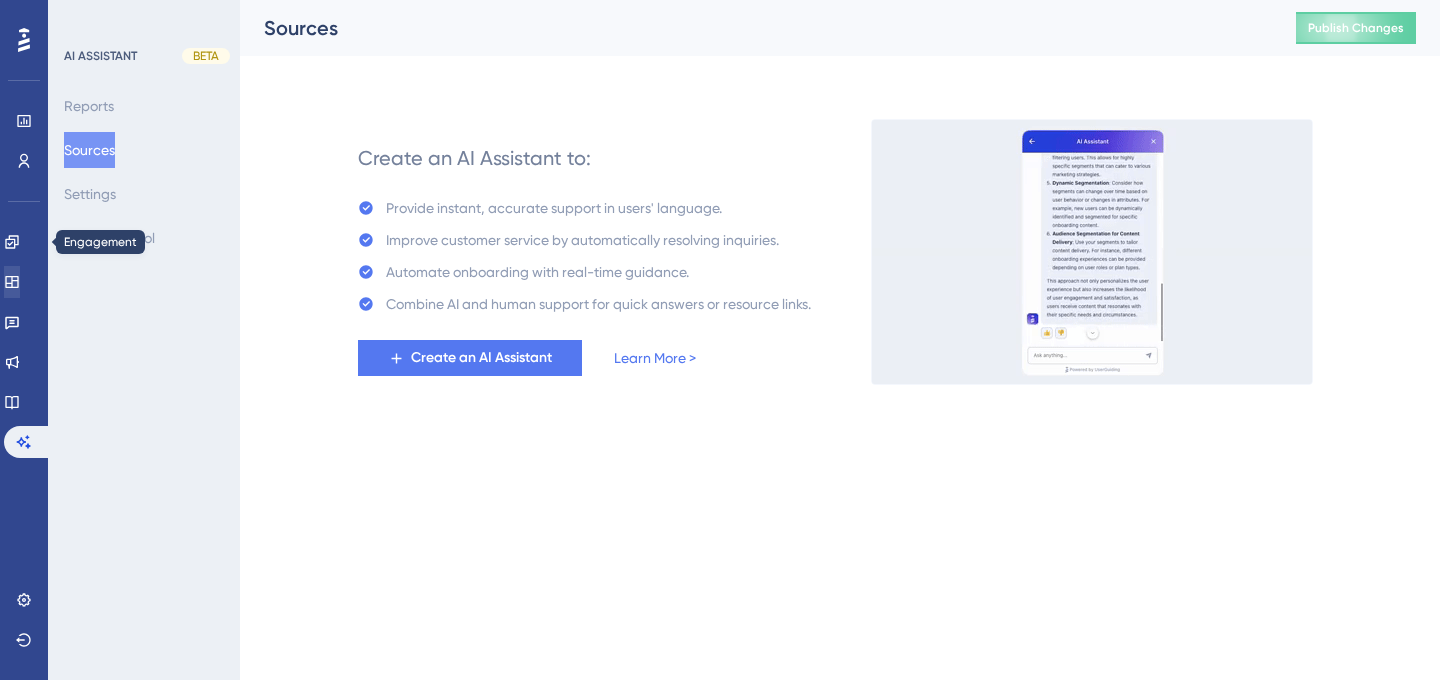 scroll, scrollTop: 0, scrollLeft: 0, axis: both 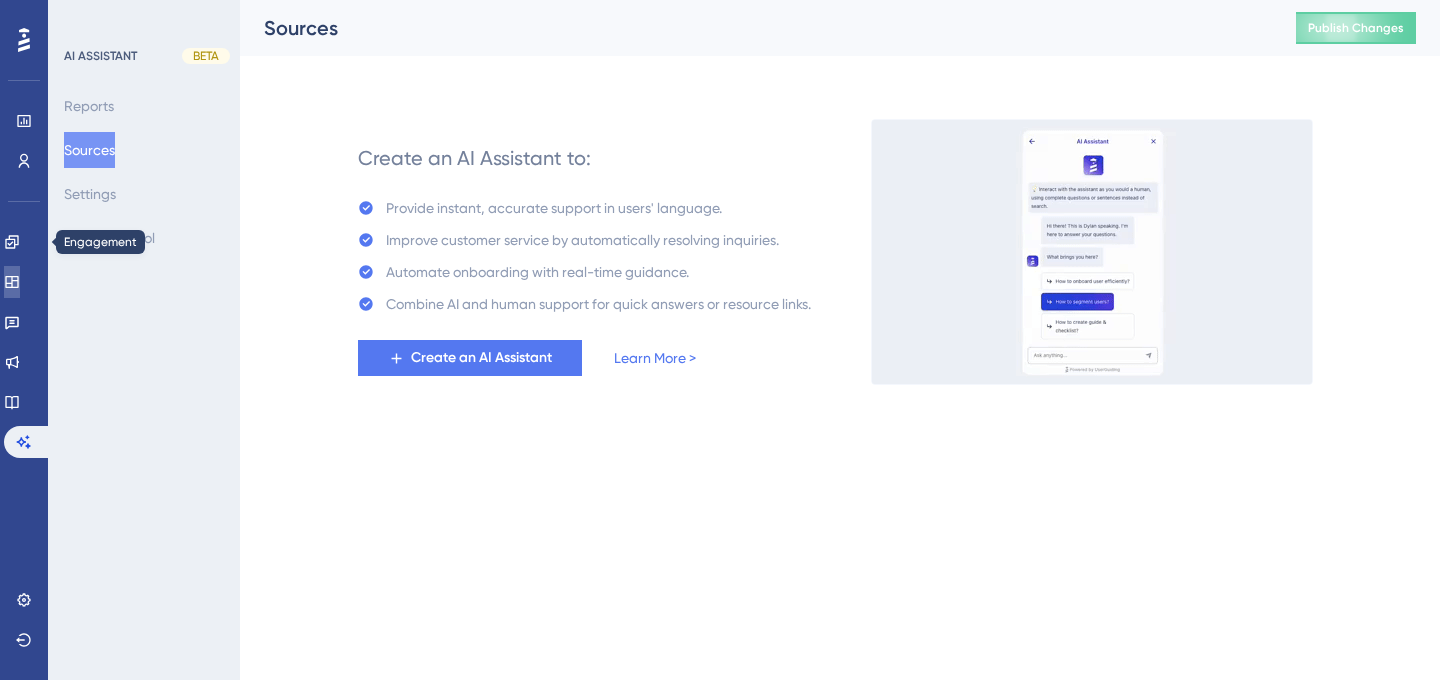 click 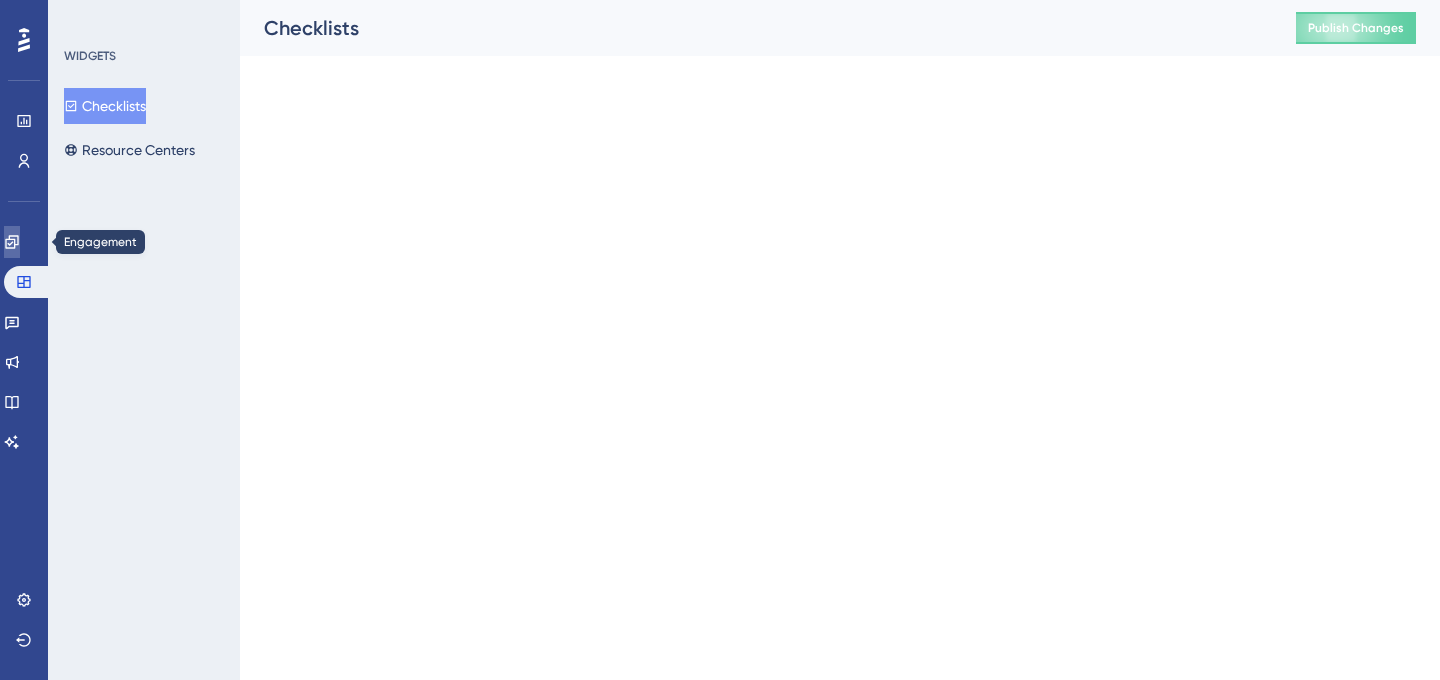 click 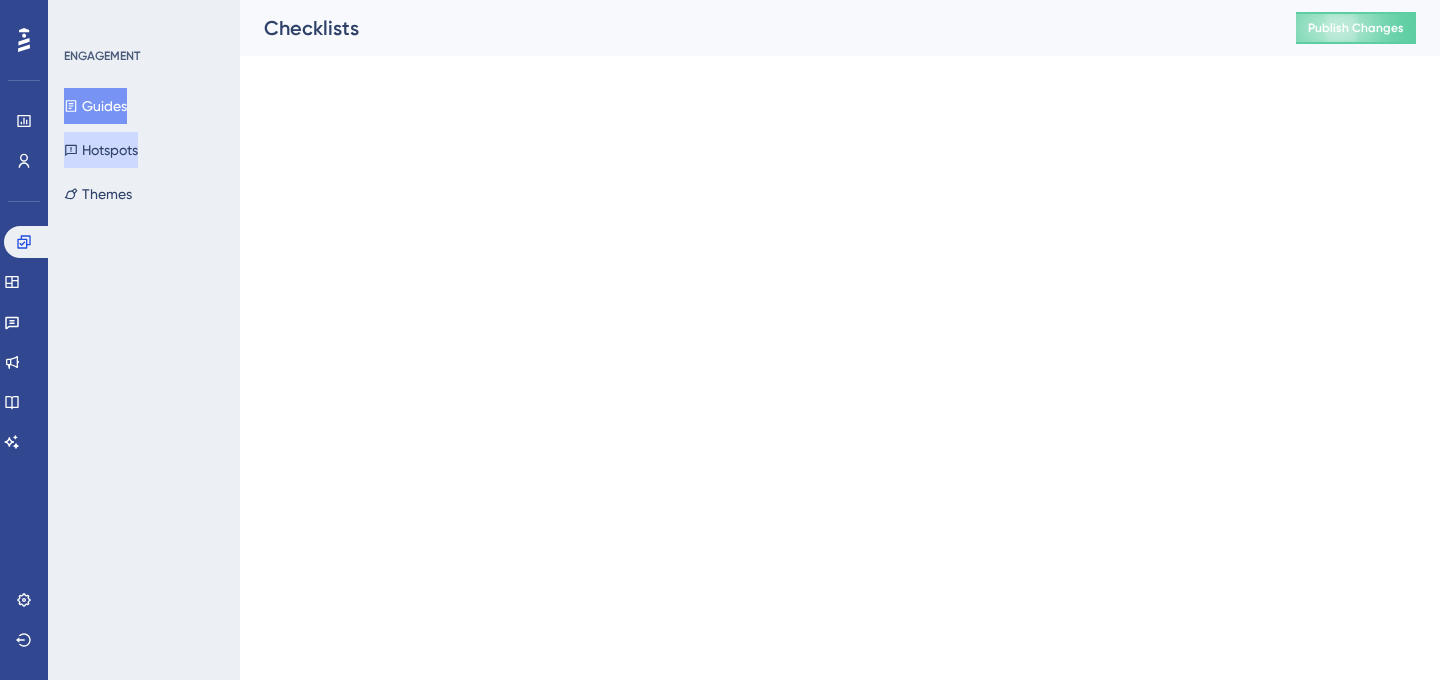 click on "Hotspots" at bounding box center [101, 150] 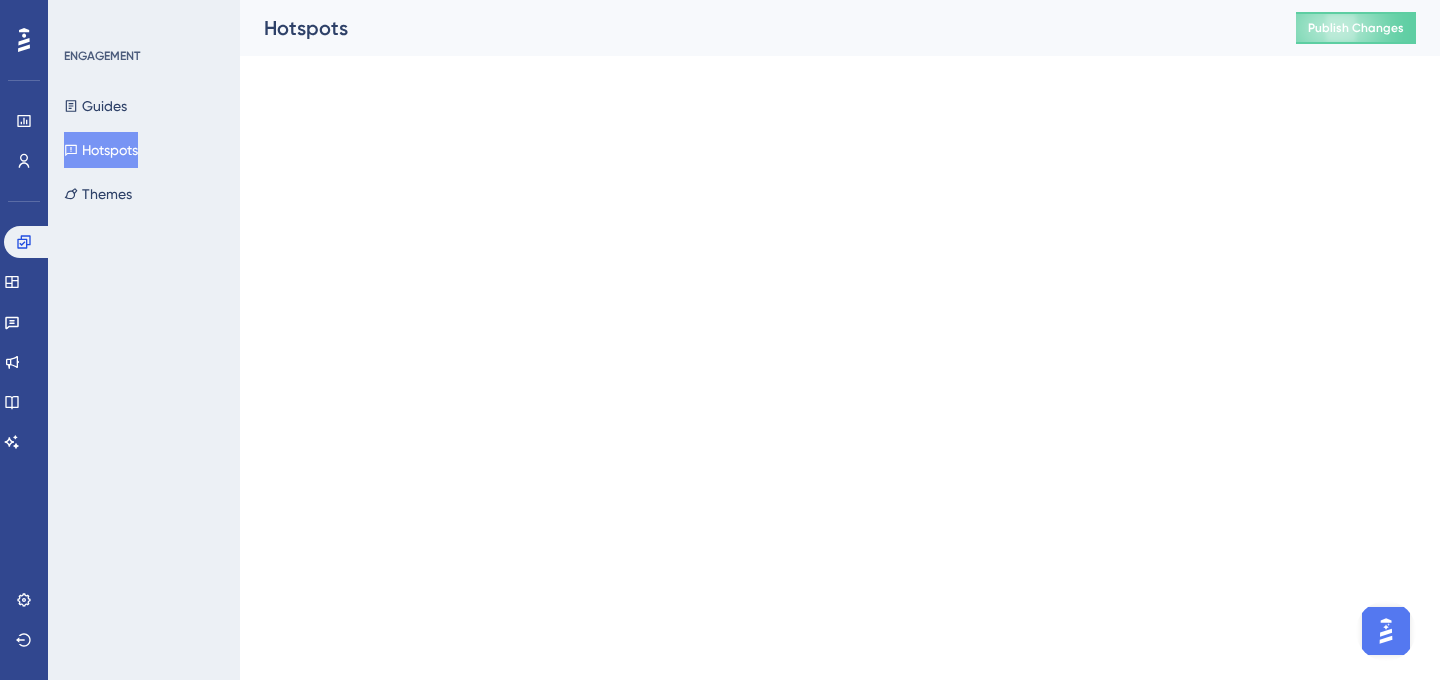 scroll, scrollTop: 0, scrollLeft: 0, axis: both 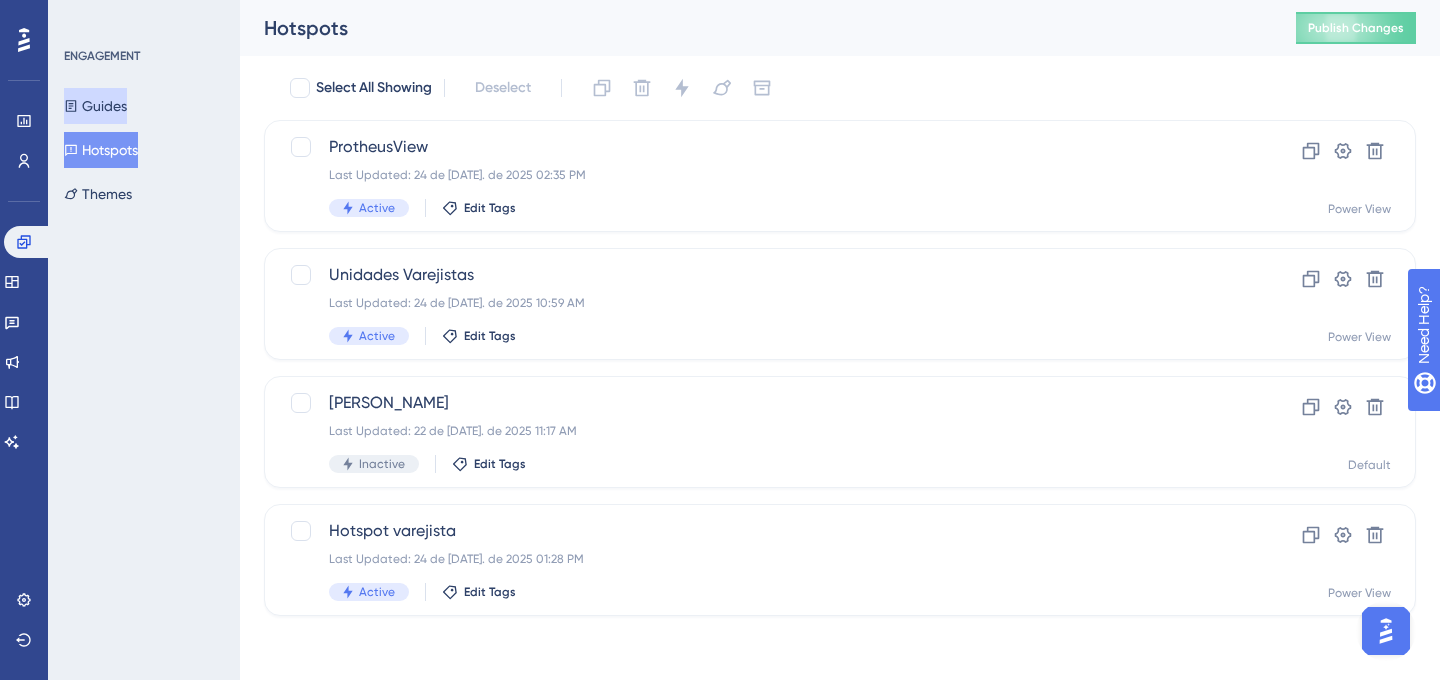 click on "Guides" at bounding box center [95, 106] 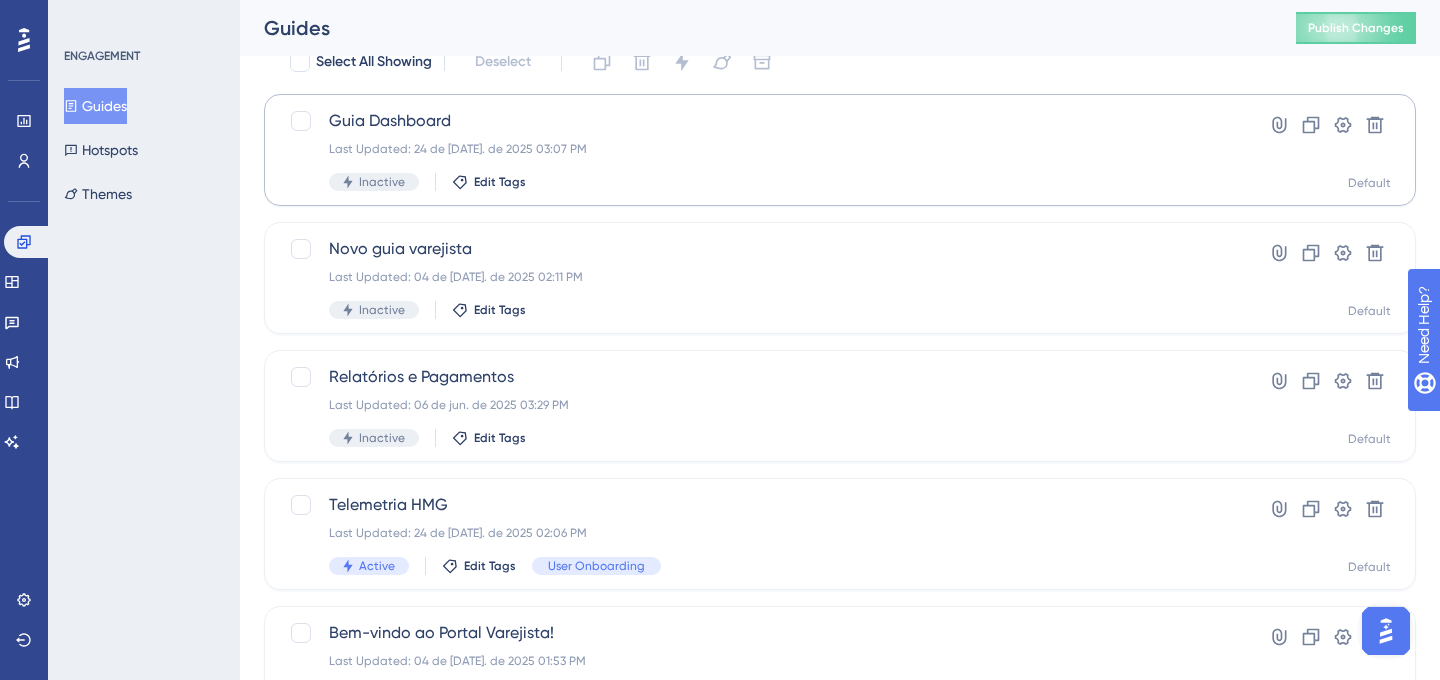 scroll, scrollTop: 34, scrollLeft: 0, axis: vertical 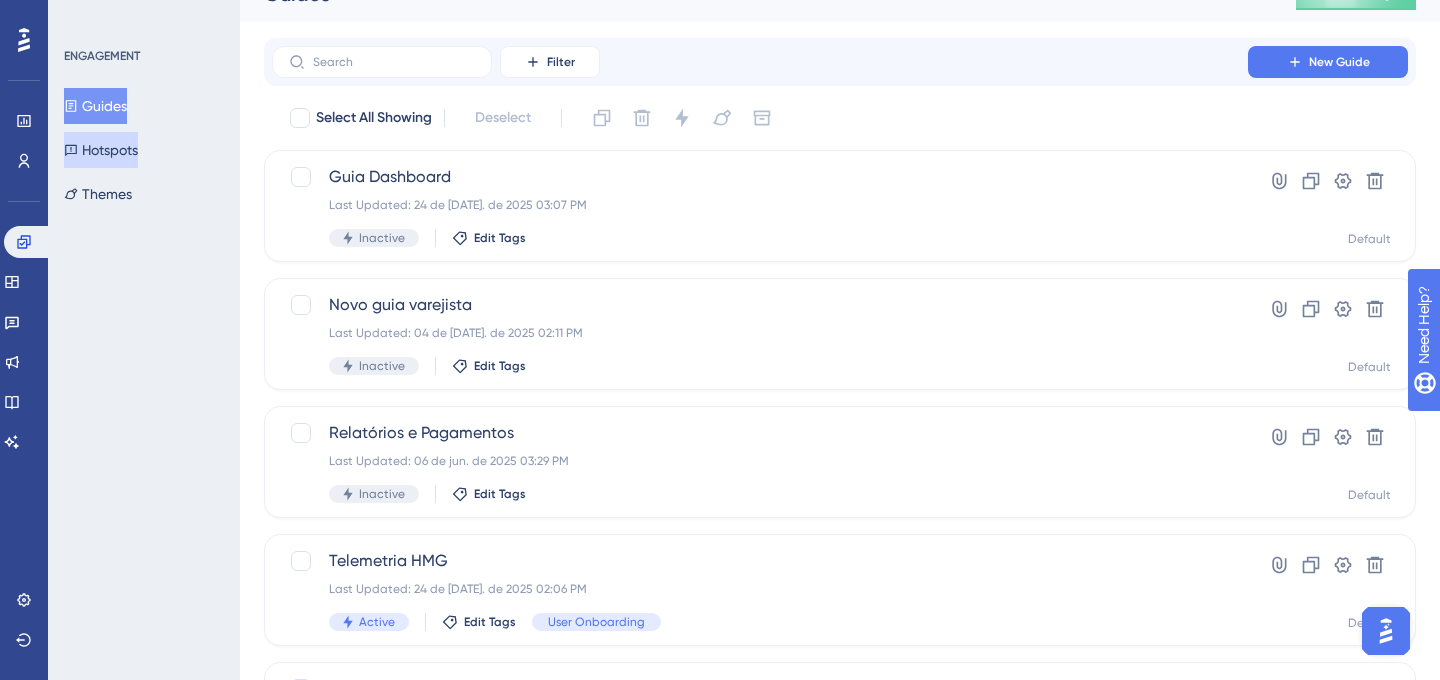 click on "Hotspots" at bounding box center [101, 150] 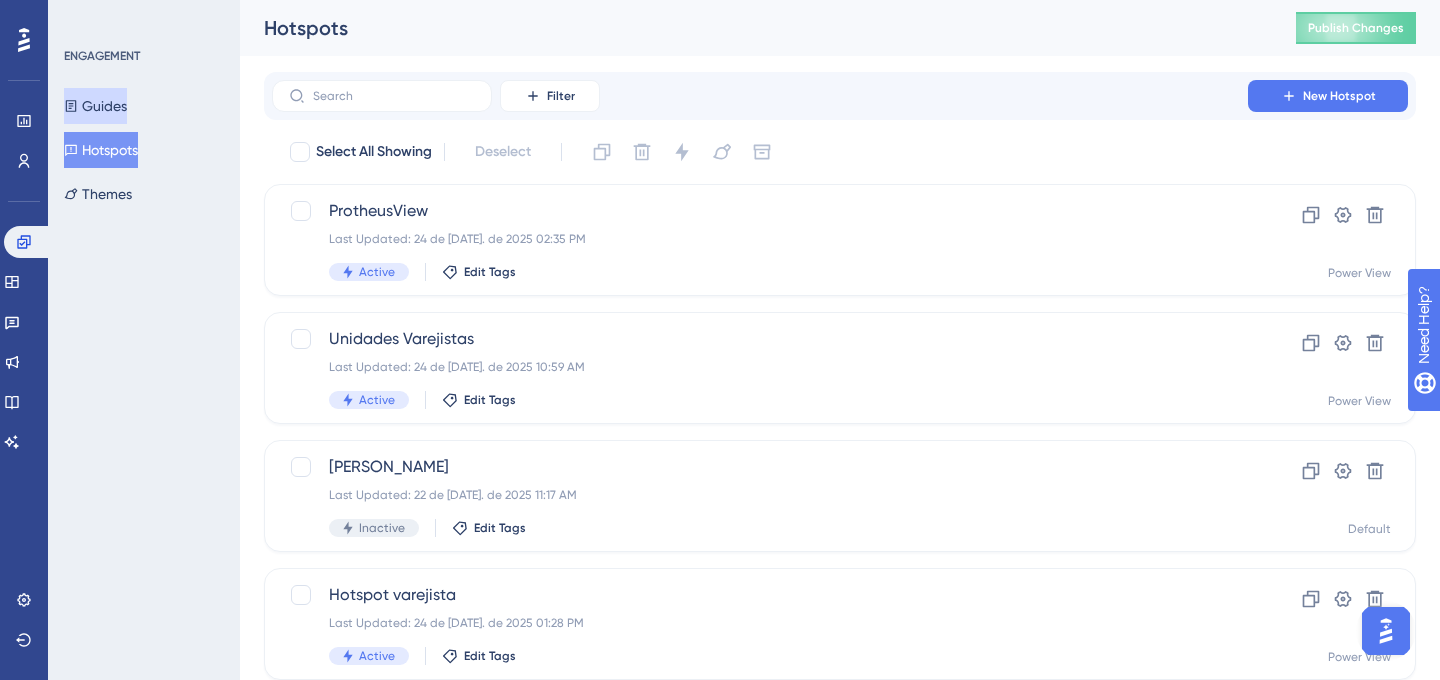 click on "Guides" at bounding box center (95, 106) 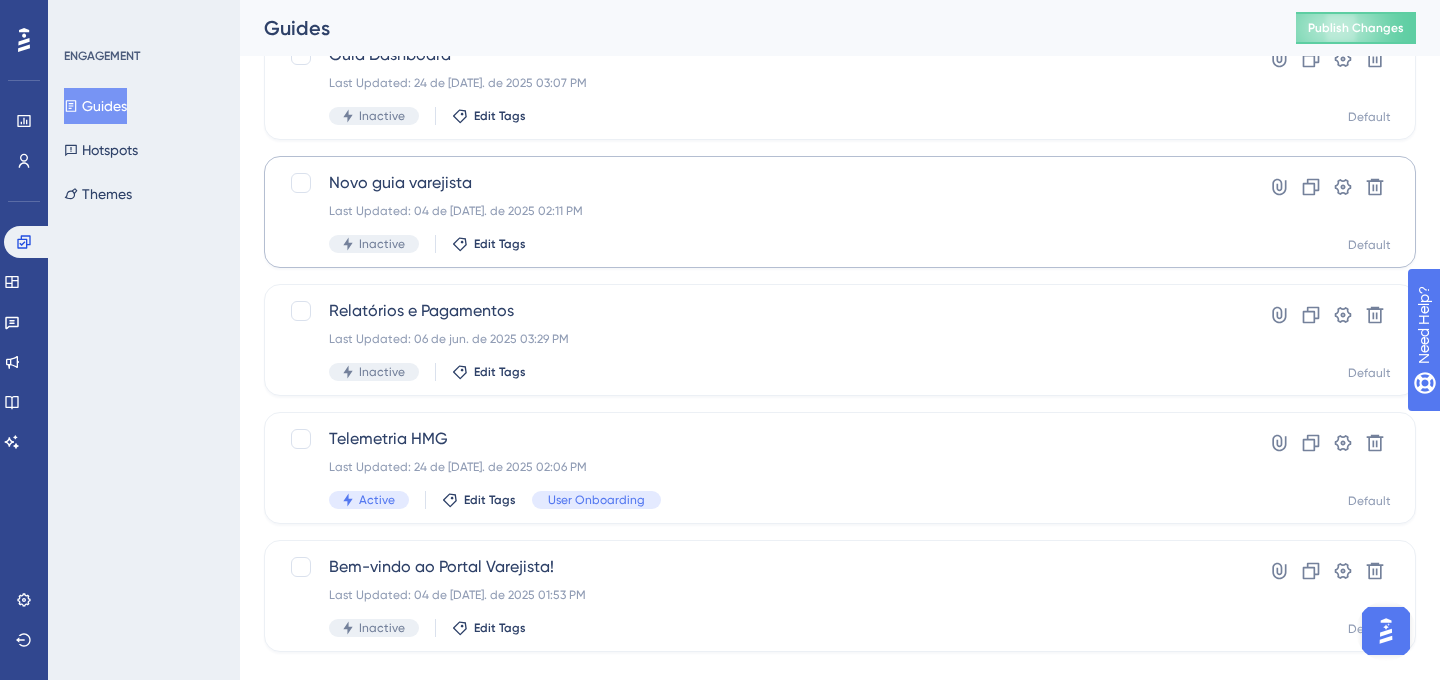 scroll, scrollTop: 165, scrollLeft: 0, axis: vertical 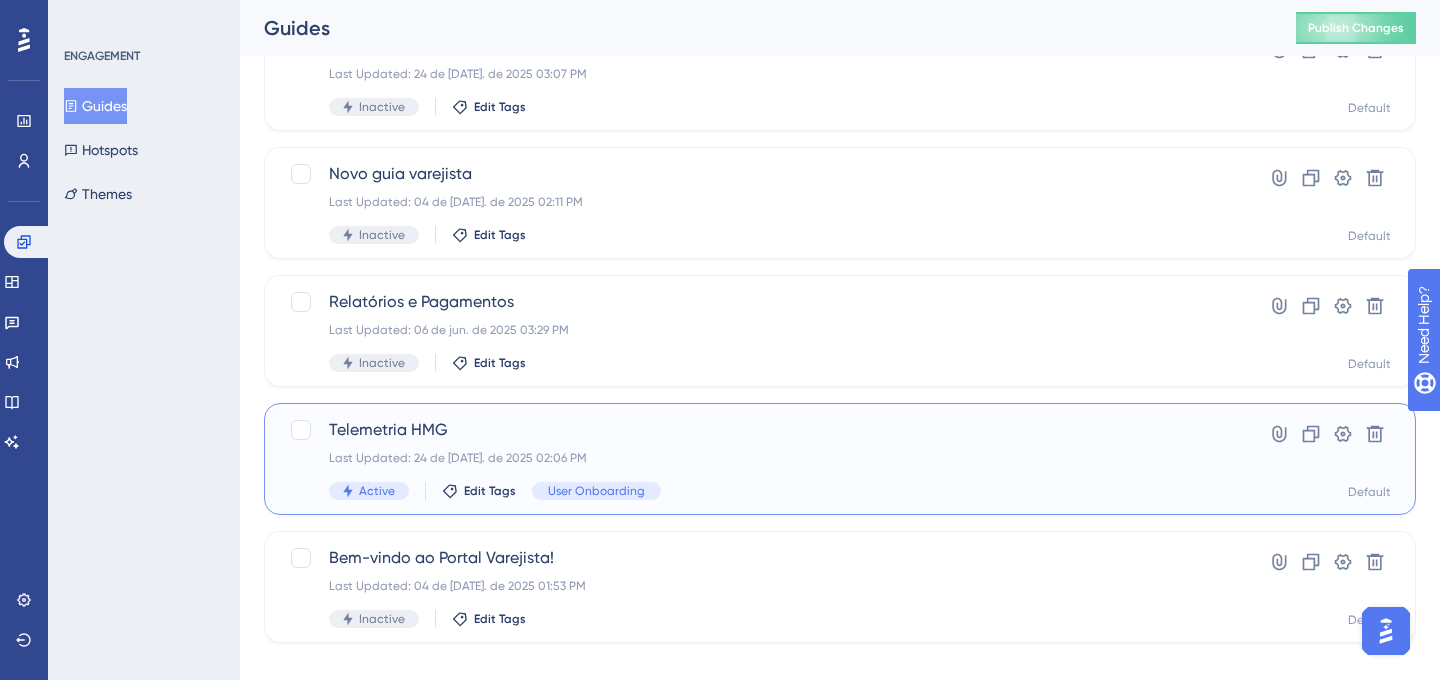 click on "Last Updated: 24 de [DATE]. de 2025 02:06 PM" at bounding box center (760, 458) 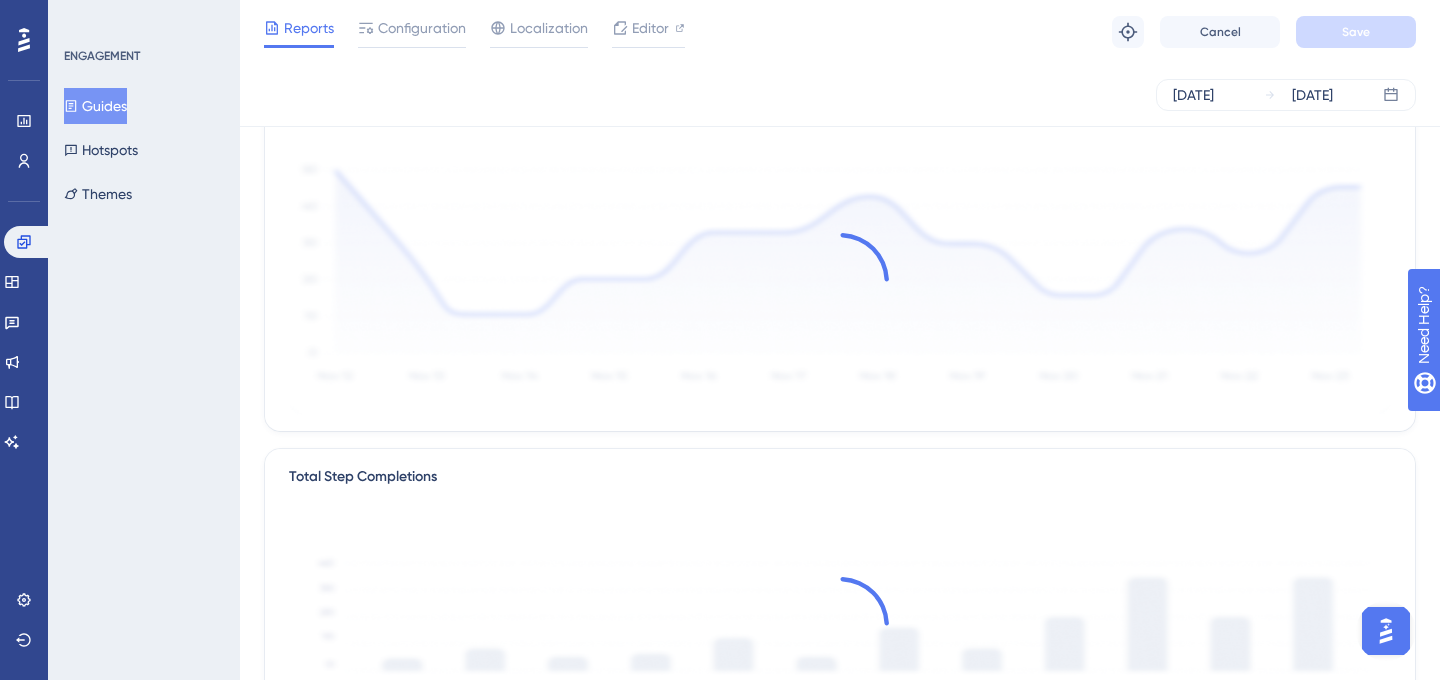 scroll, scrollTop: 0, scrollLeft: 0, axis: both 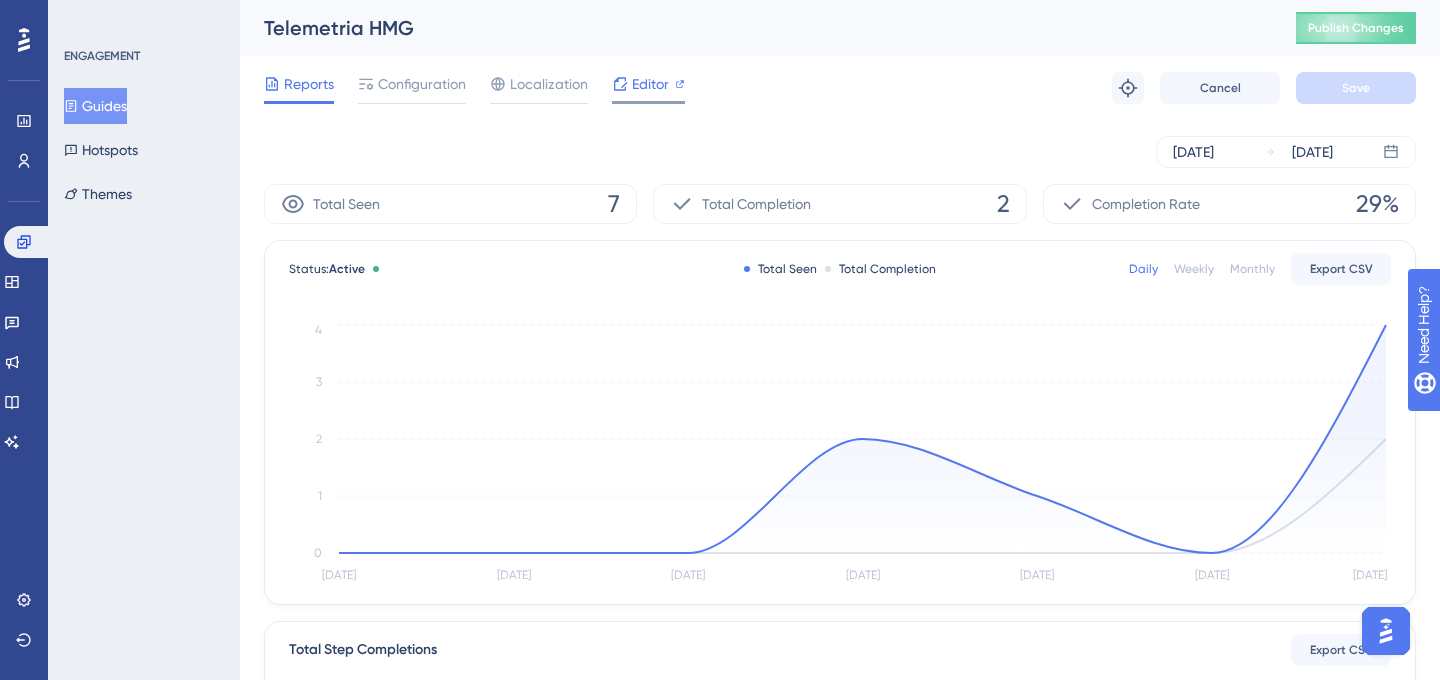 click on "Editor" at bounding box center [650, 84] 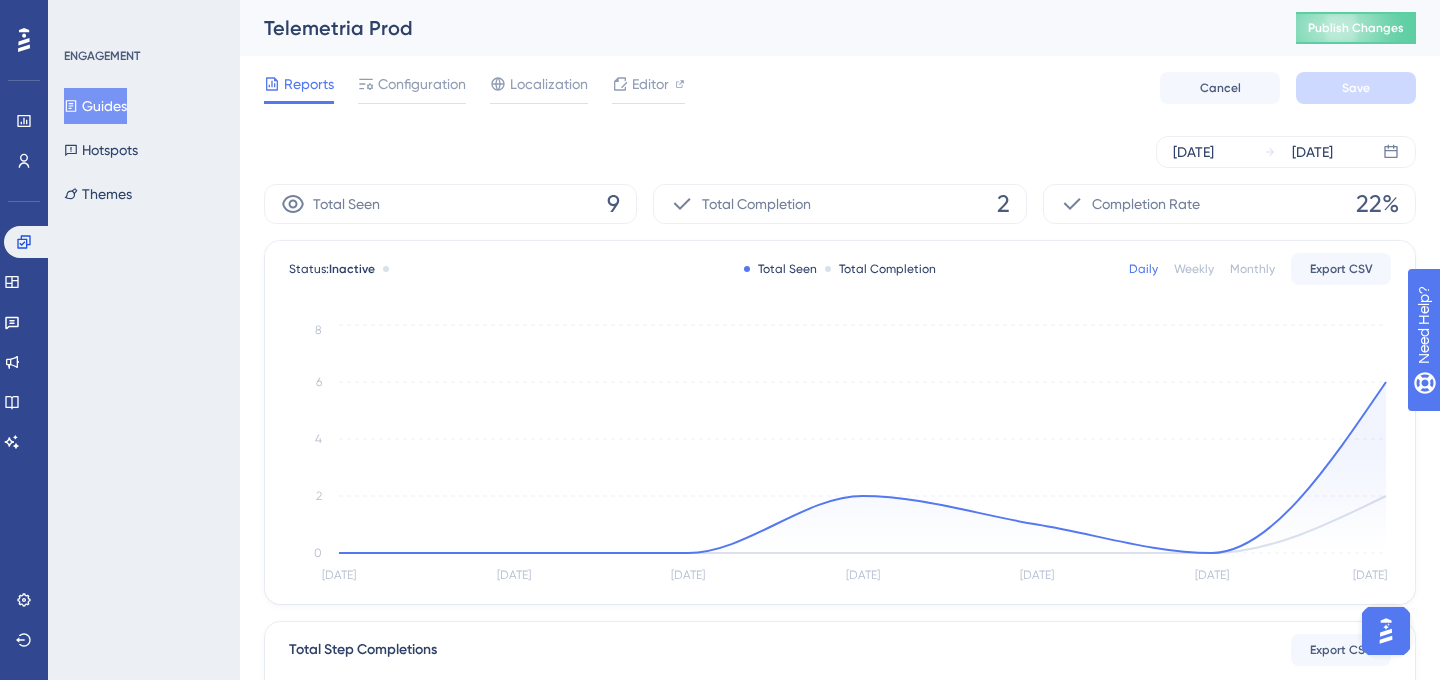 click on "Guides" at bounding box center [95, 106] 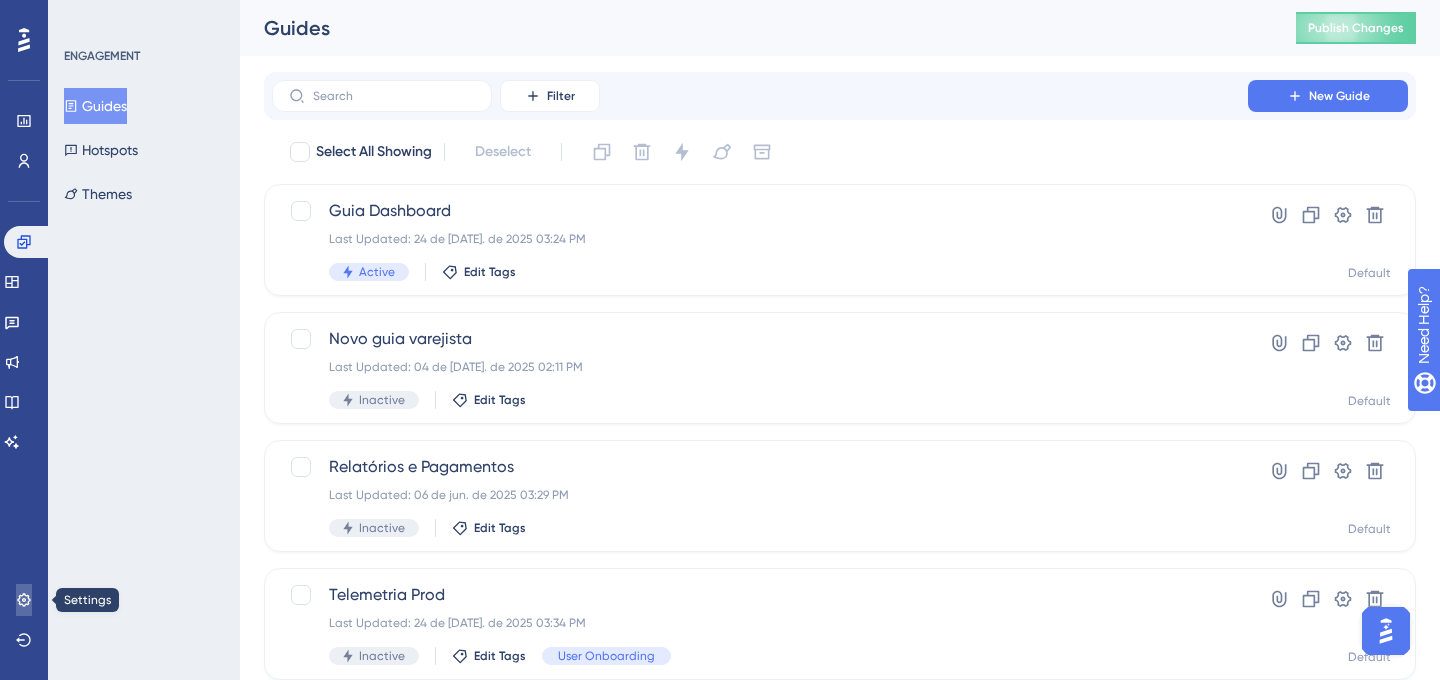 click 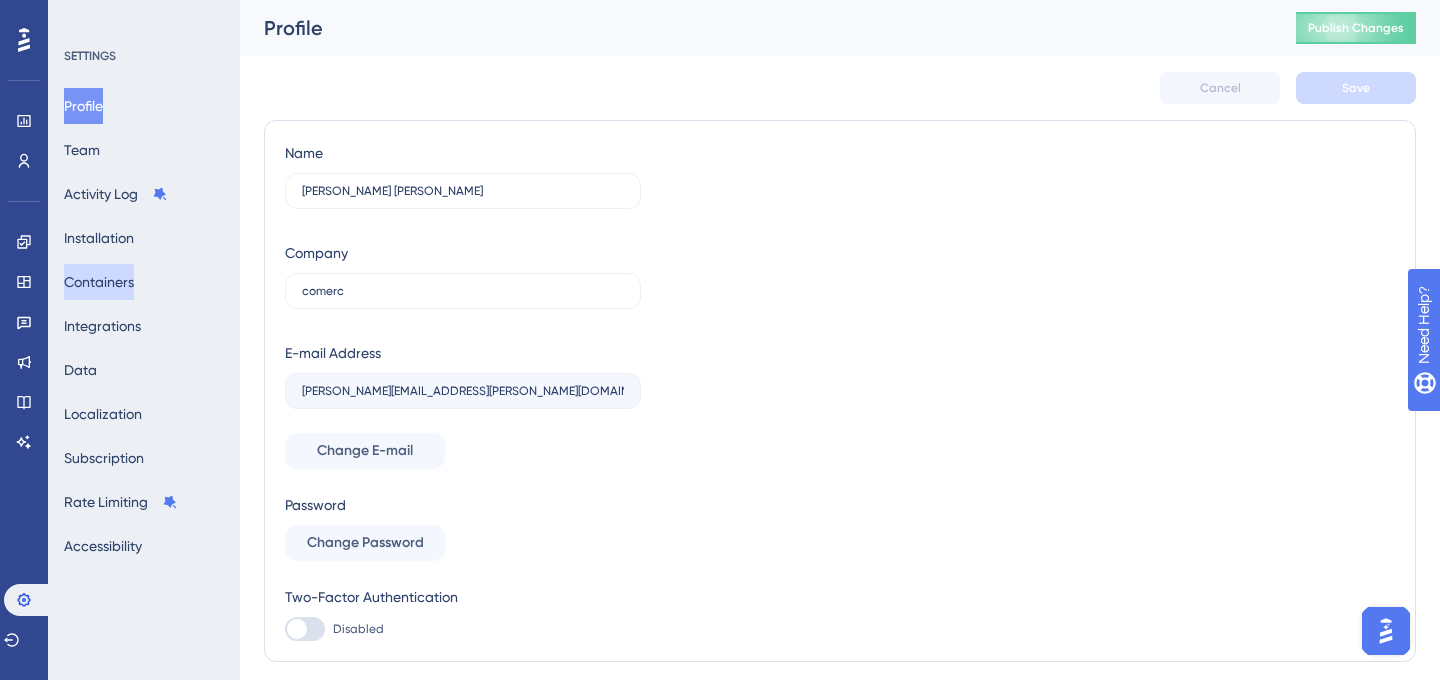click on "Containers" at bounding box center [99, 282] 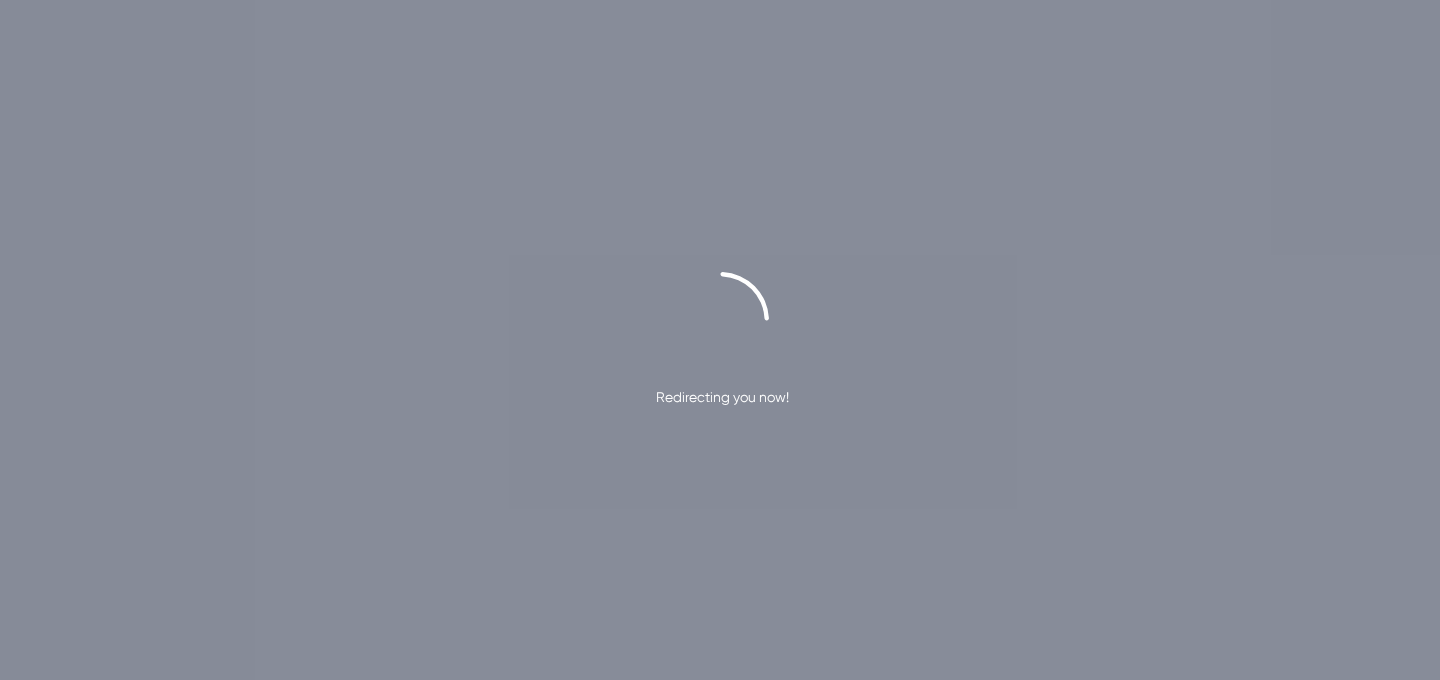 scroll, scrollTop: 0, scrollLeft: 0, axis: both 